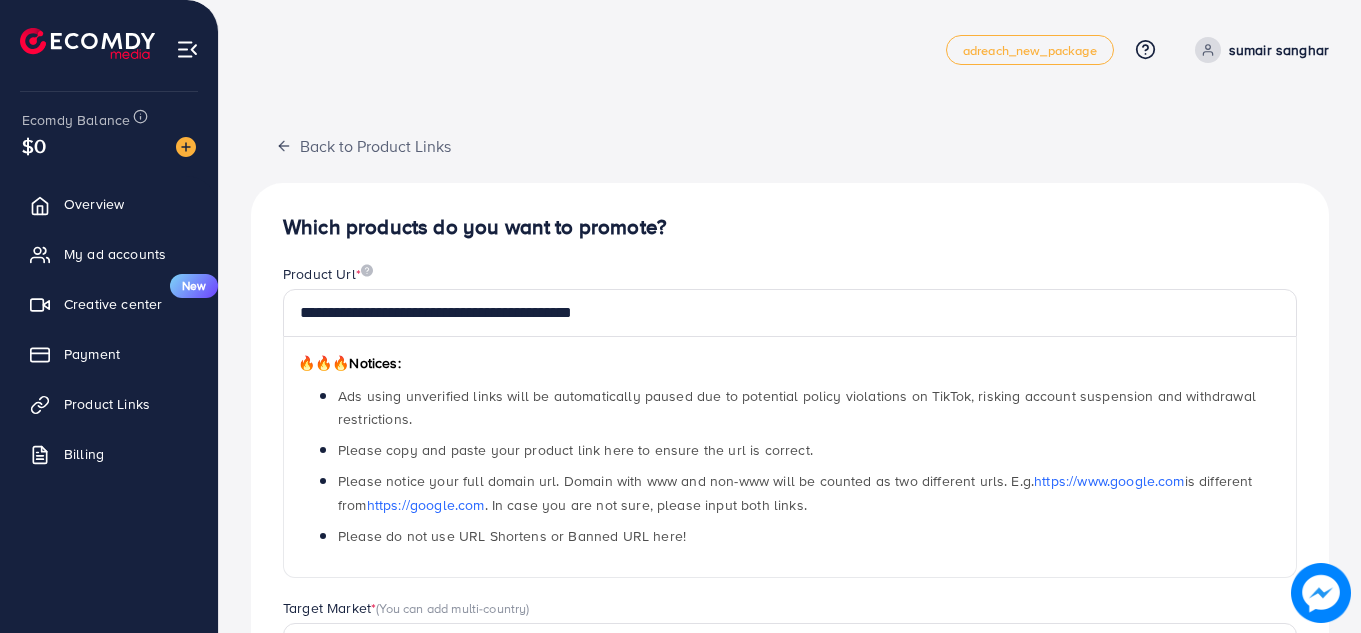 scroll, scrollTop: 243, scrollLeft: 0, axis: vertical 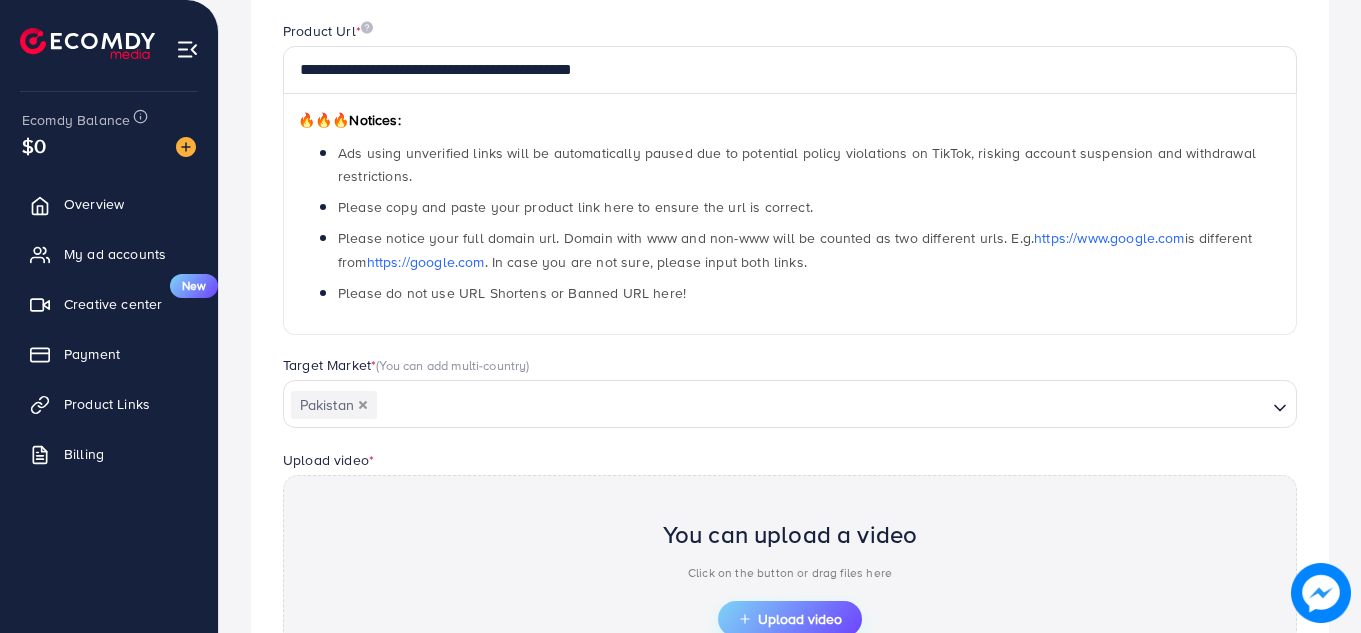 click on "Upload video" at bounding box center (790, 619) 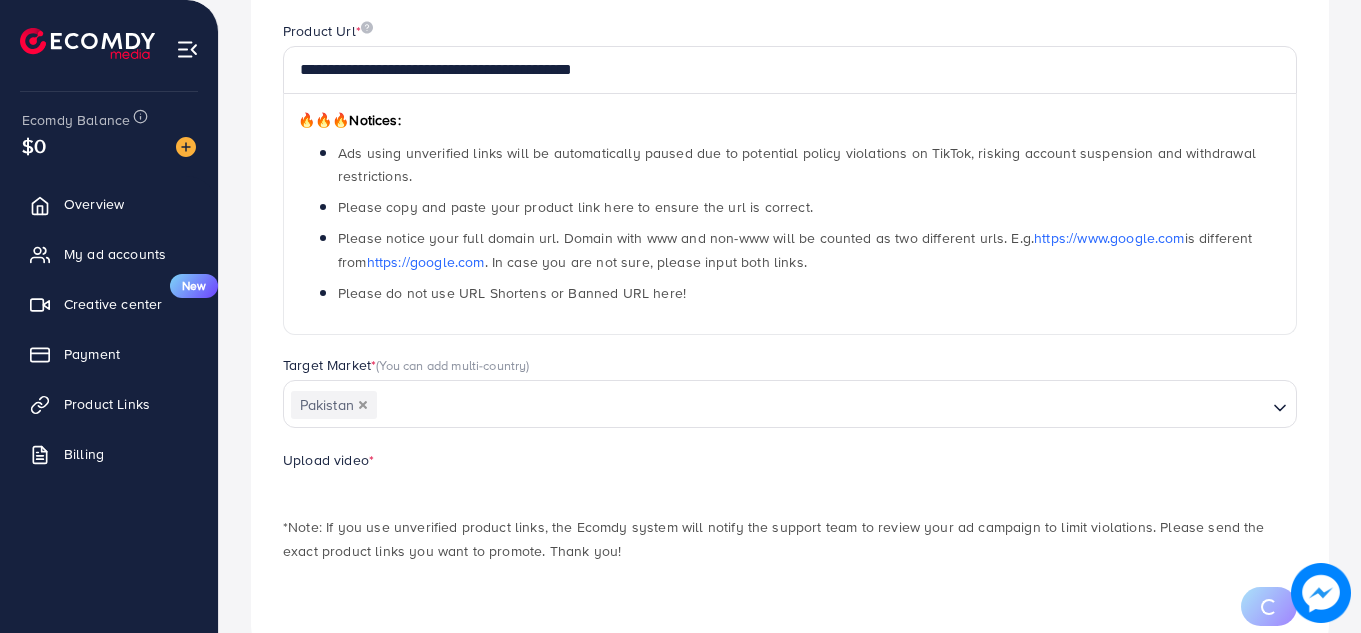 scroll, scrollTop: 300, scrollLeft: 0, axis: vertical 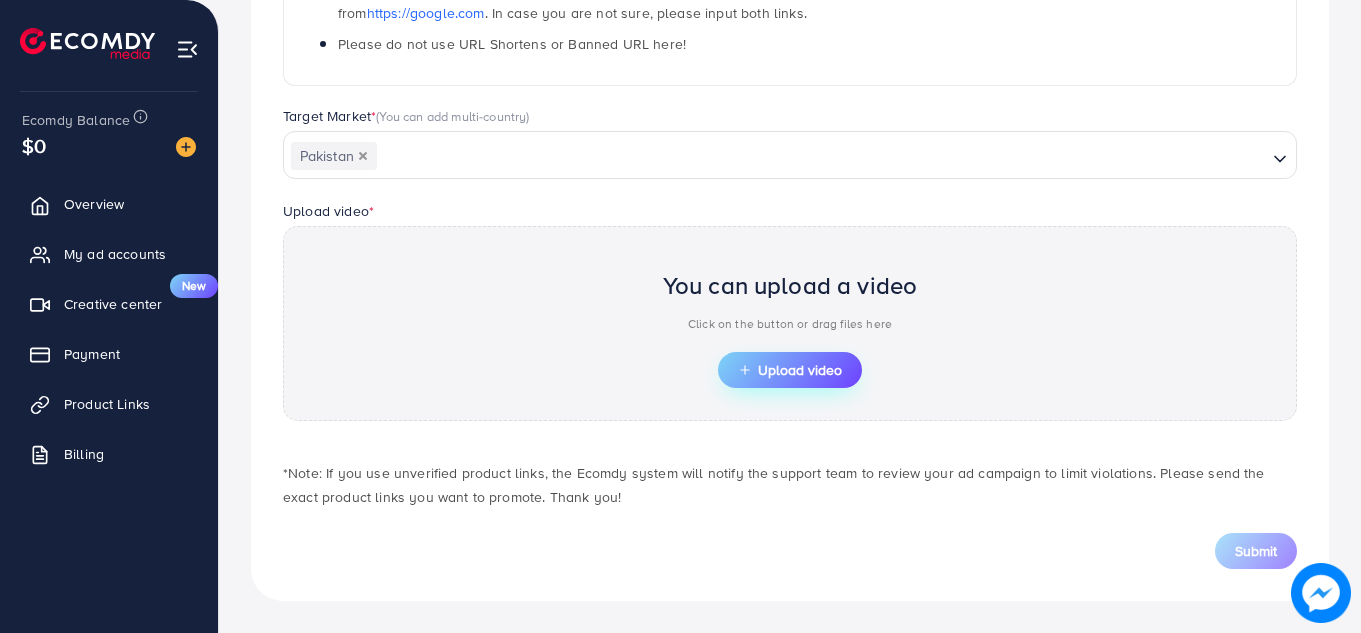 click on "Upload video" at bounding box center [790, 370] 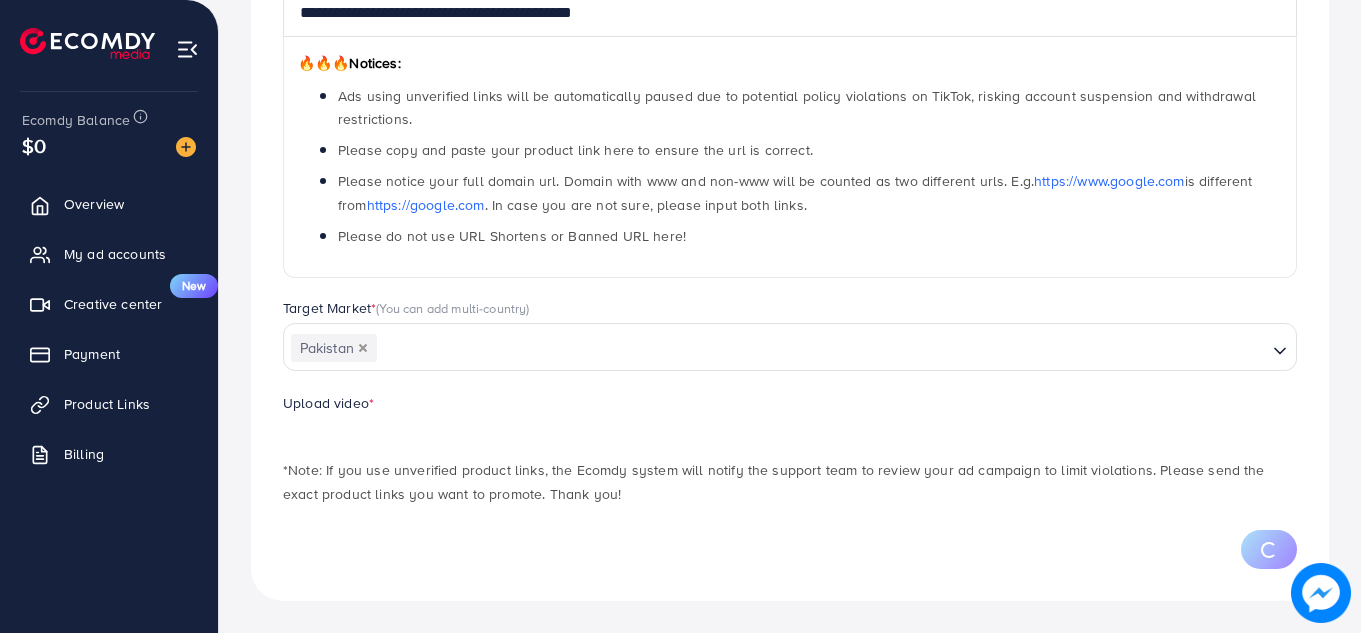 scroll, scrollTop: 492, scrollLeft: 0, axis: vertical 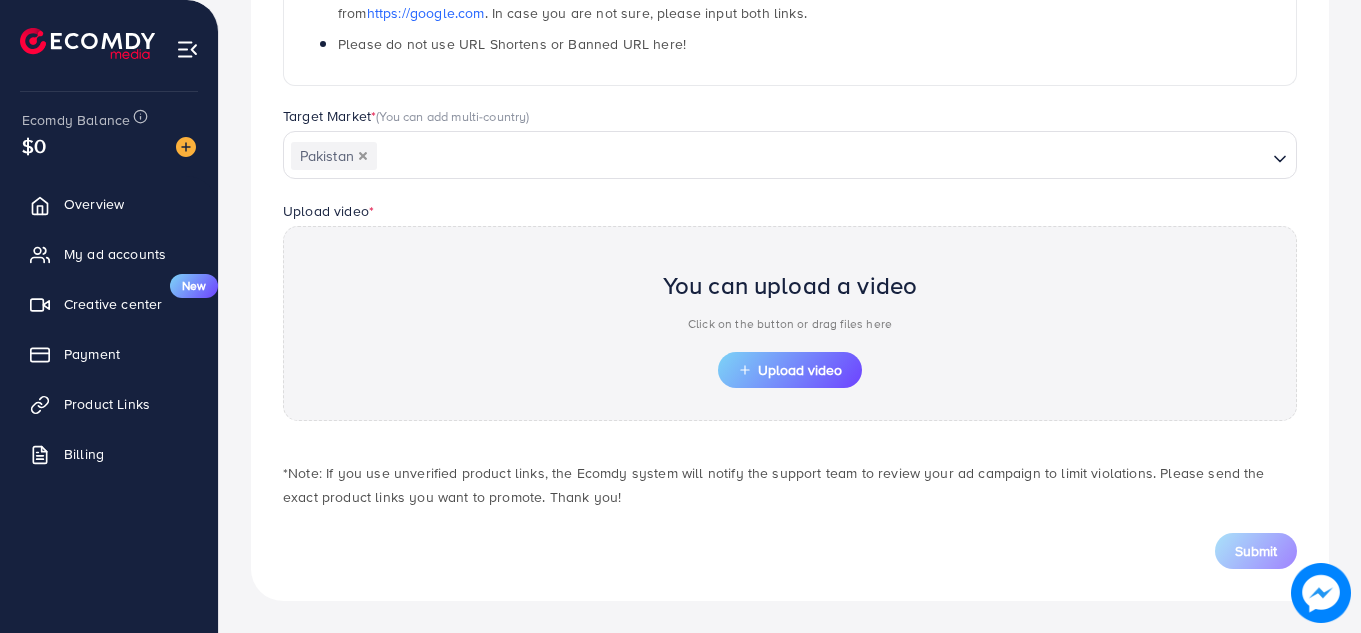 click on "Click on the button or drag files here" at bounding box center [790, 324] 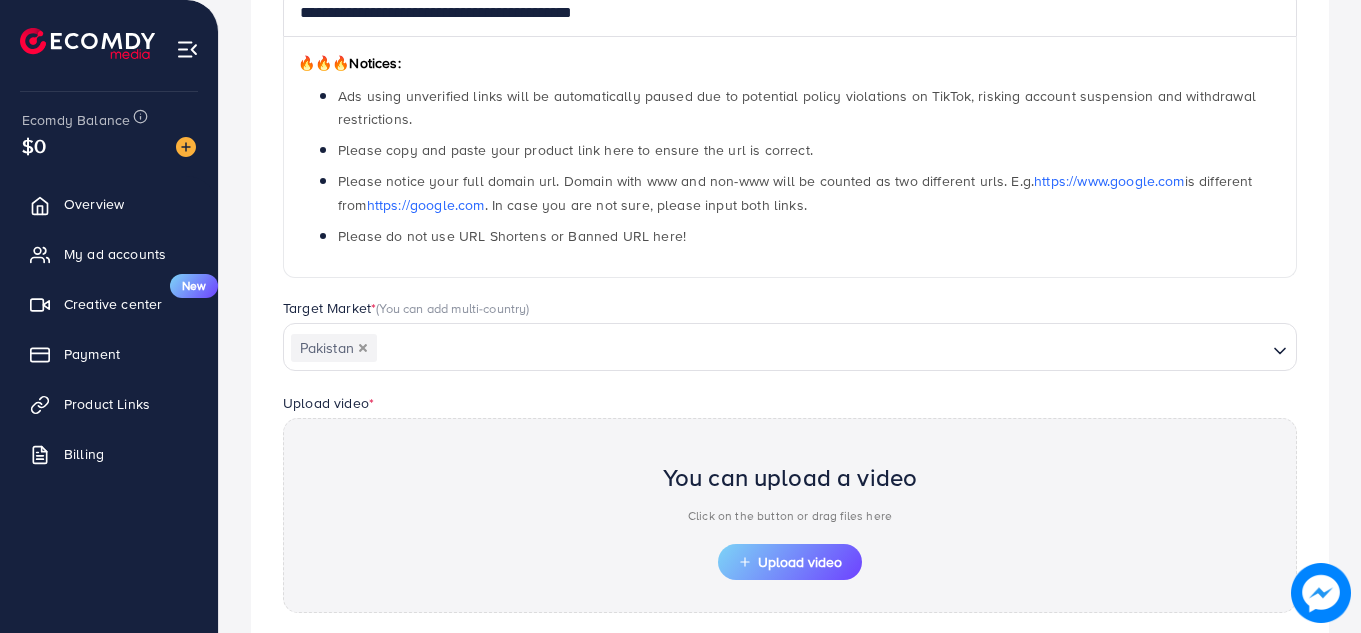 scroll, scrollTop: 492, scrollLeft: 0, axis: vertical 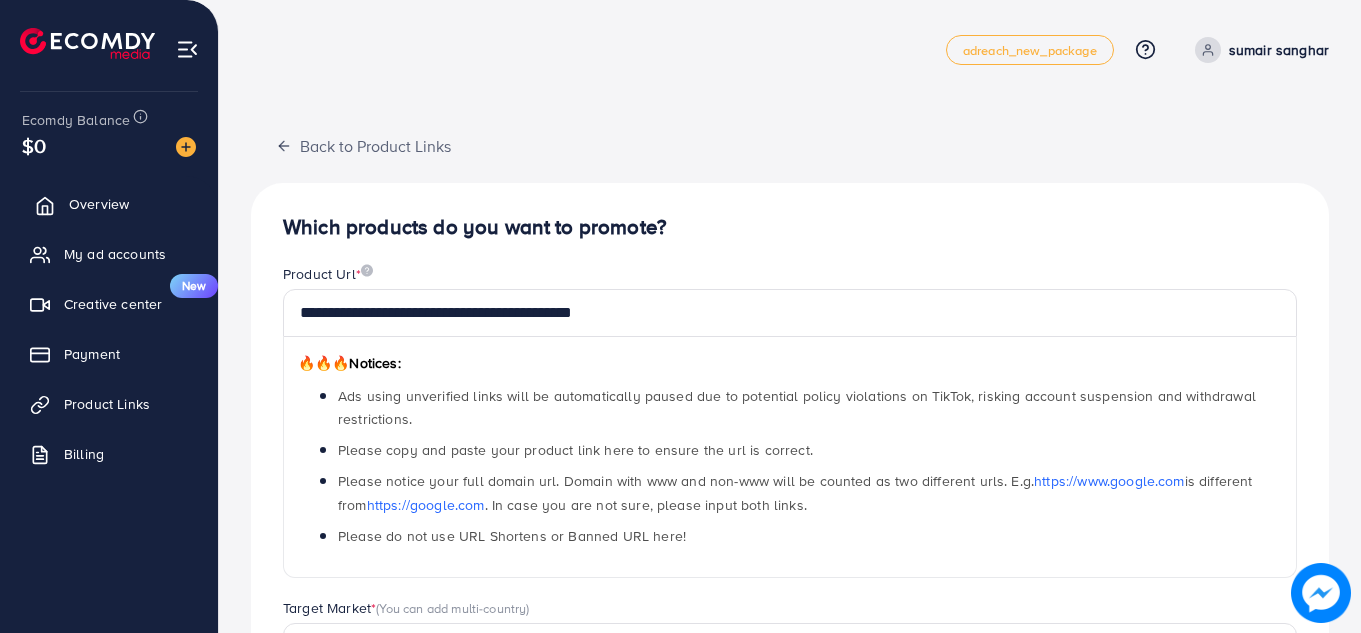 click on "Overview" at bounding box center (109, 204) 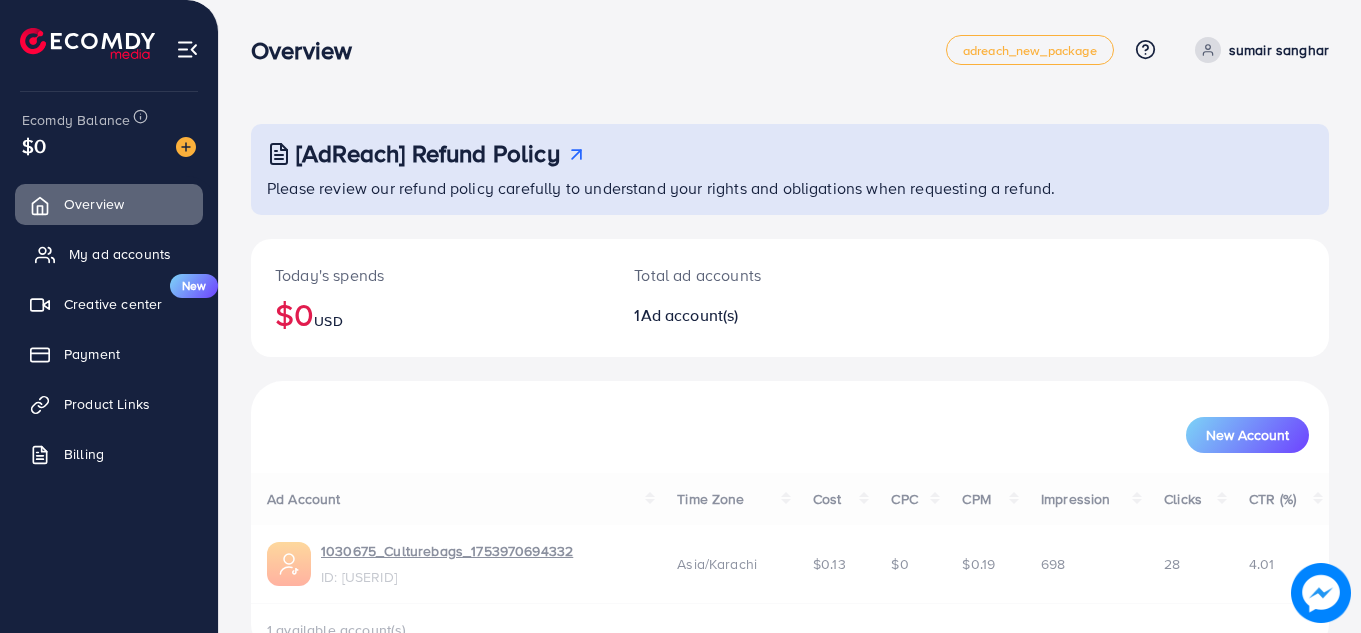click on "My ad accounts" at bounding box center (109, 254) 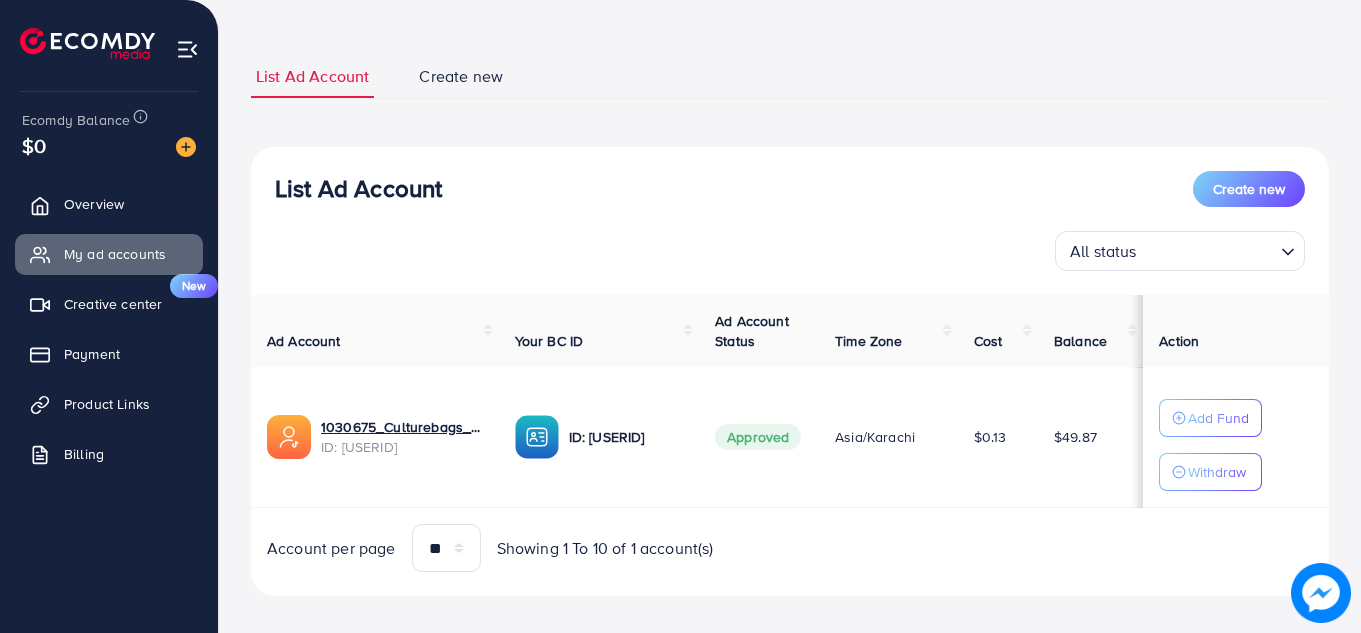 scroll, scrollTop: 112, scrollLeft: 0, axis: vertical 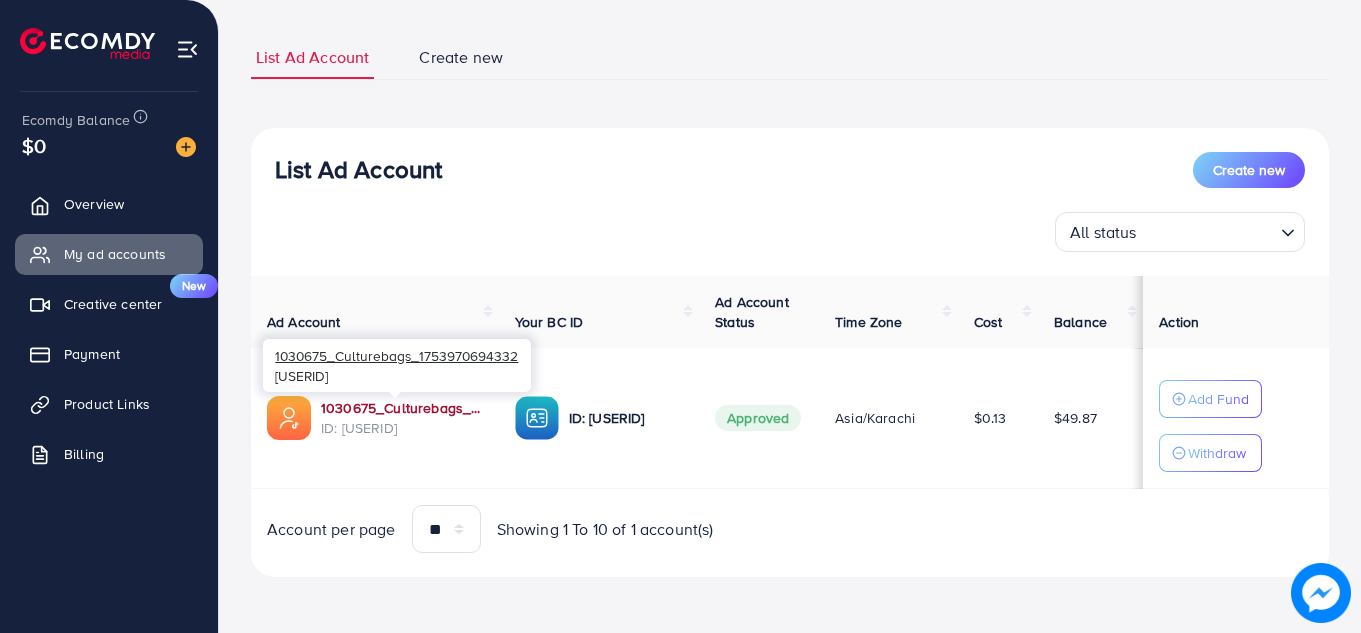 click on "1030675_Culturebags_1753970694332" at bounding box center [402, 408] 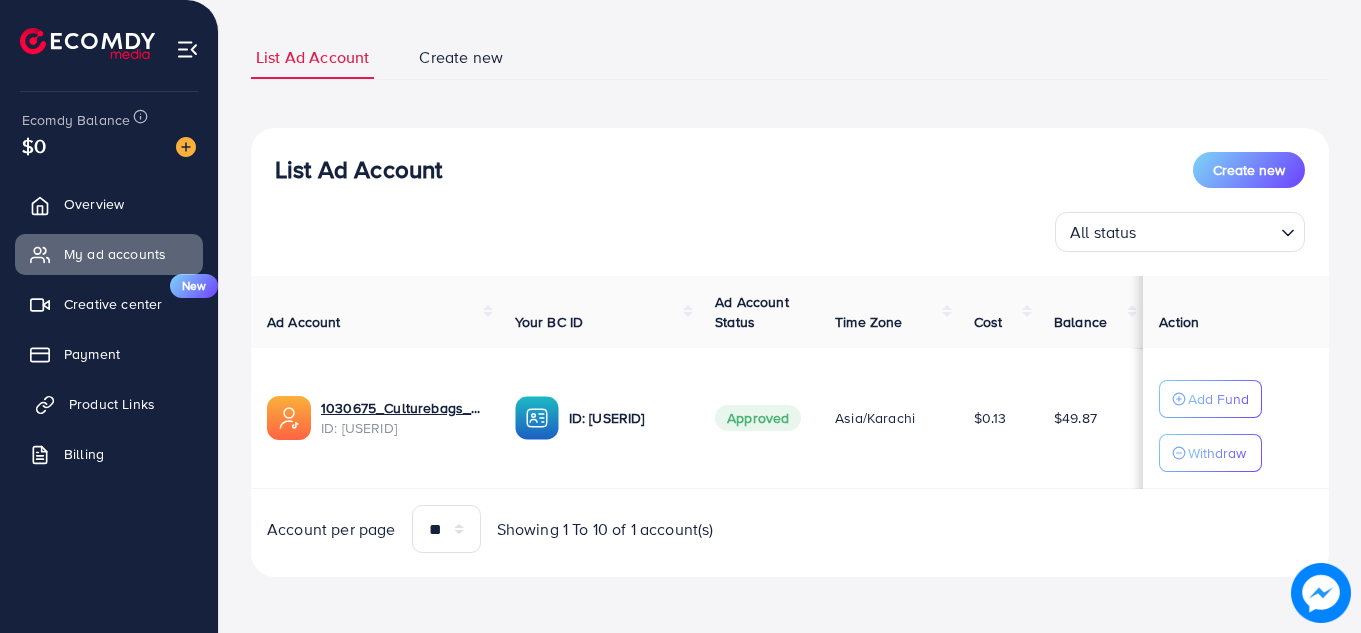 click on "Product Links" at bounding box center (109, 404) 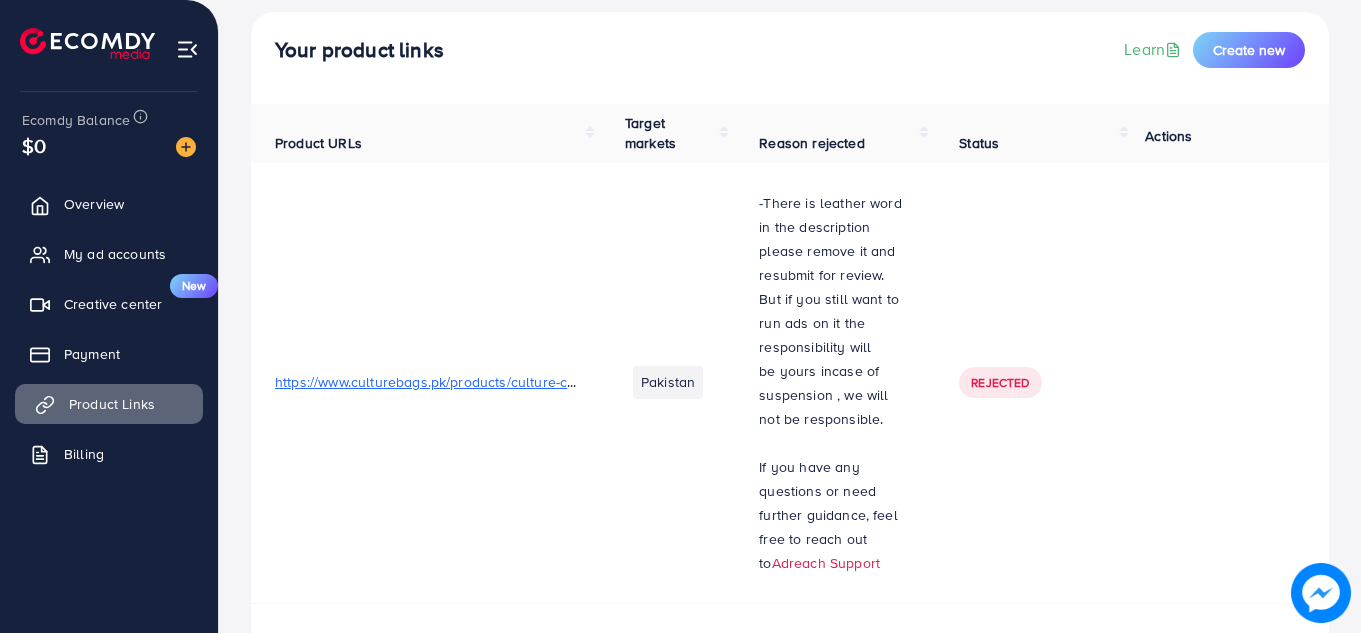 scroll, scrollTop: 0, scrollLeft: 0, axis: both 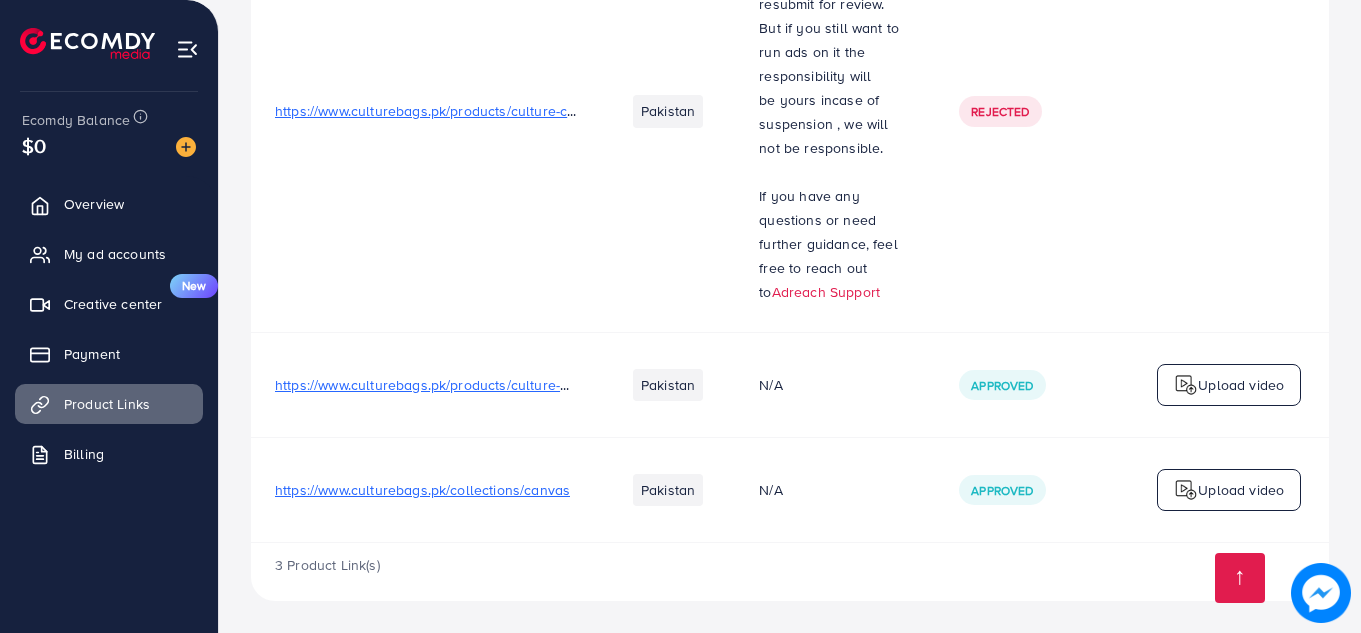 click on "Upload video" at bounding box center [1229, 489] 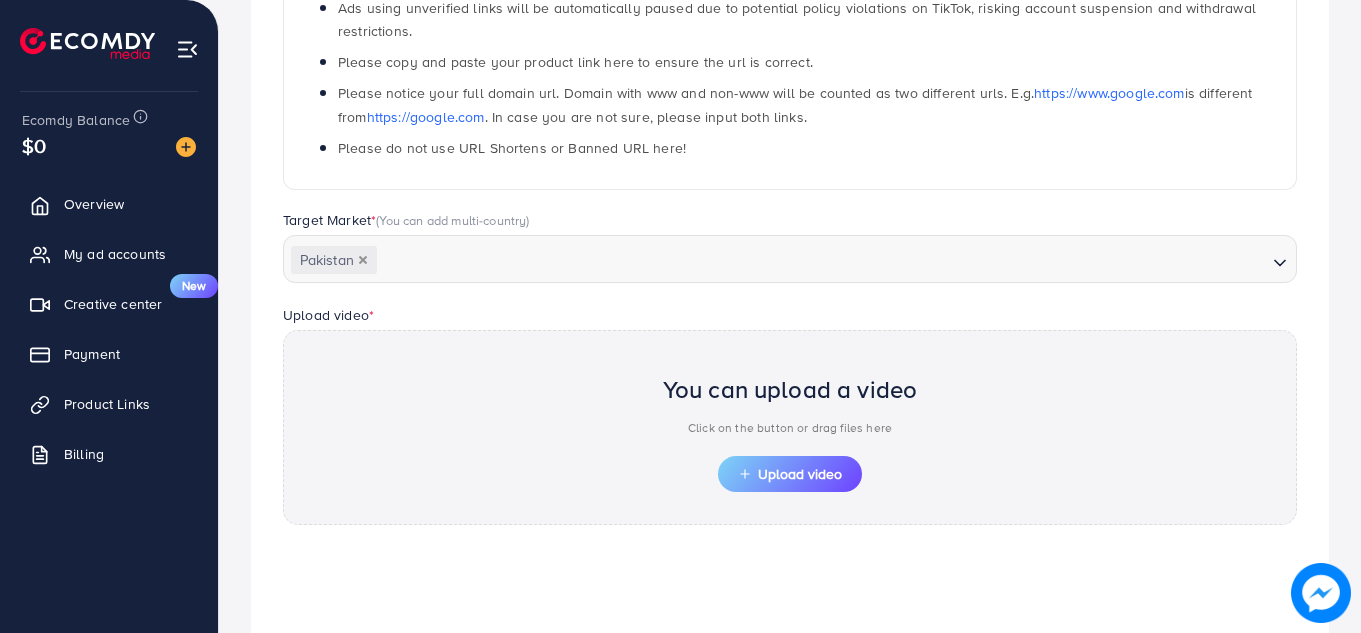 scroll, scrollTop: 706, scrollLeft: 0, axis: vertical 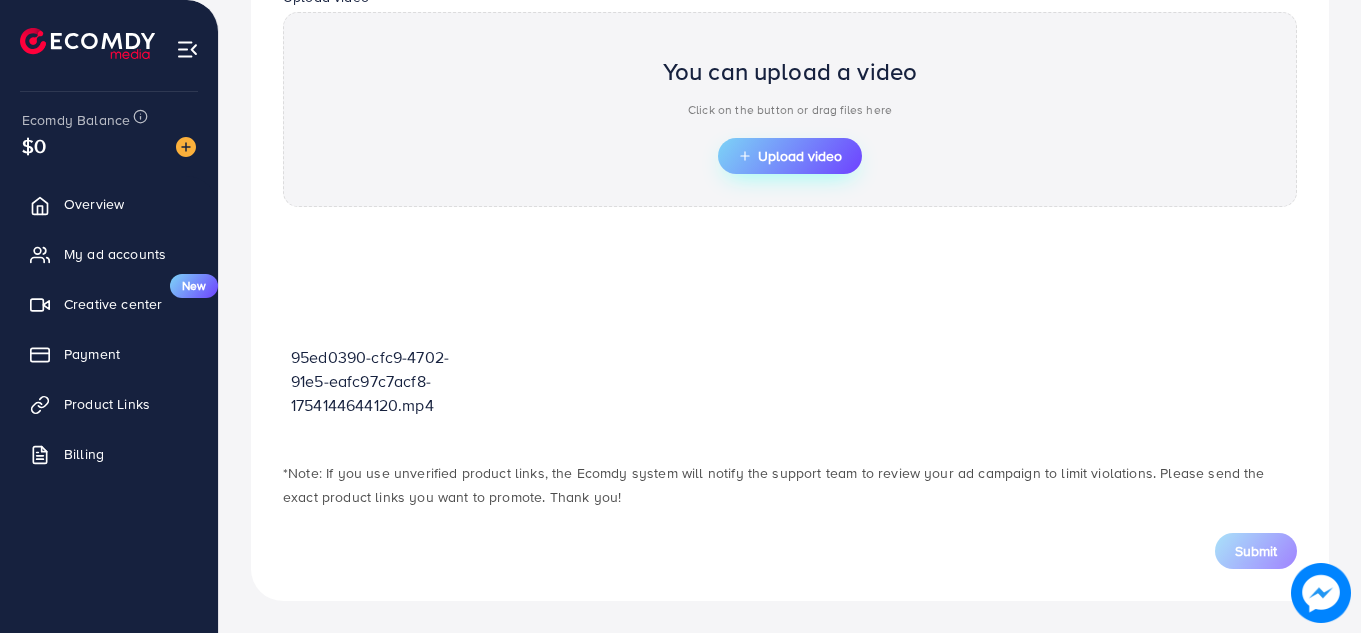click on "Upload video" at bounding box center [790, 156] 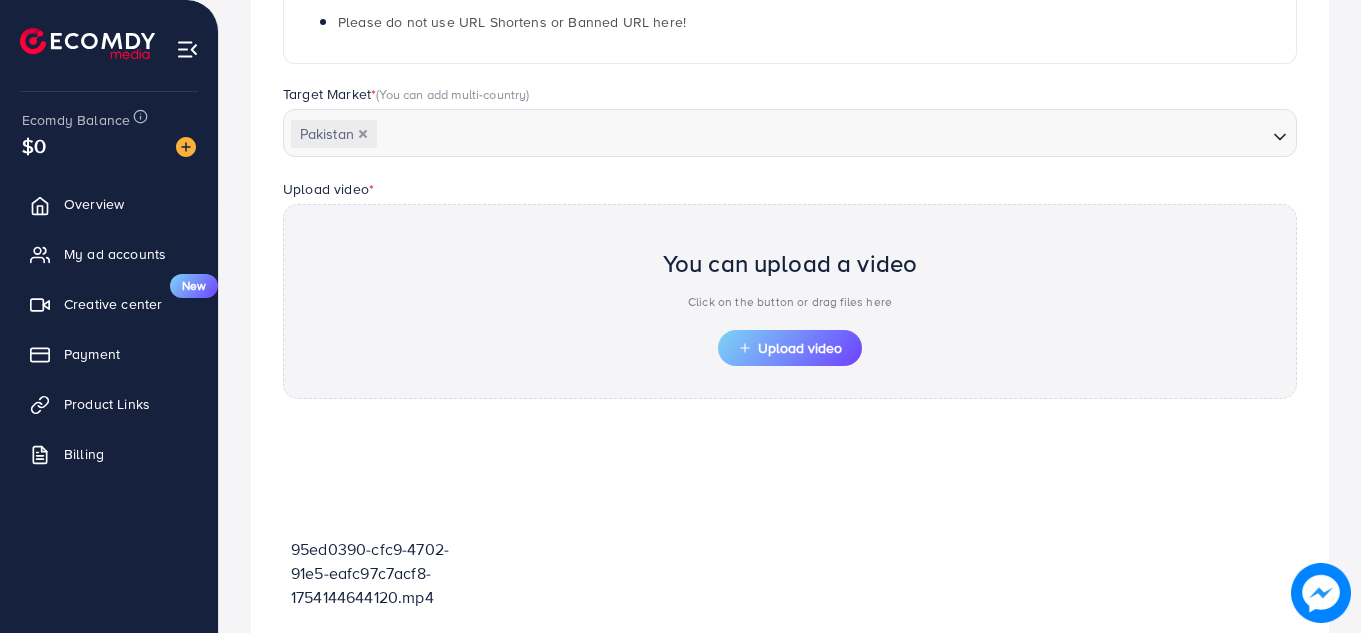 scroll, scrollTop: 706, scrollLeft: 0, axis: vertical 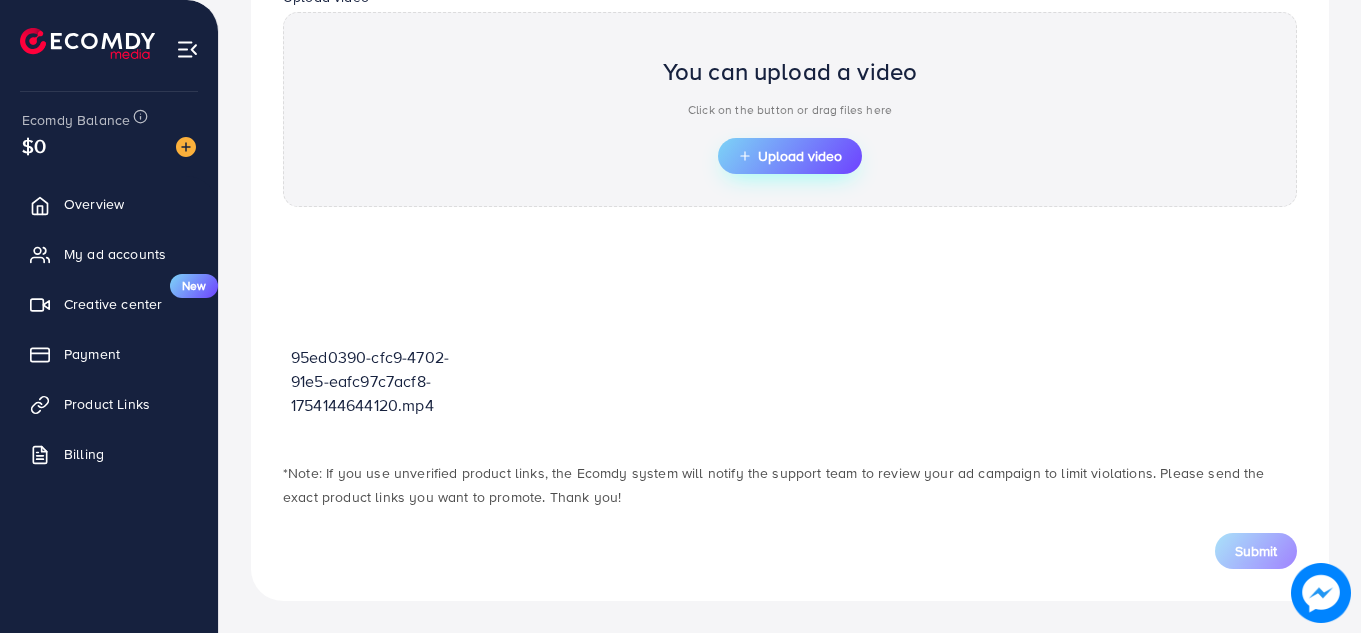 click on "Upload video" at bounding box center [790, 156] 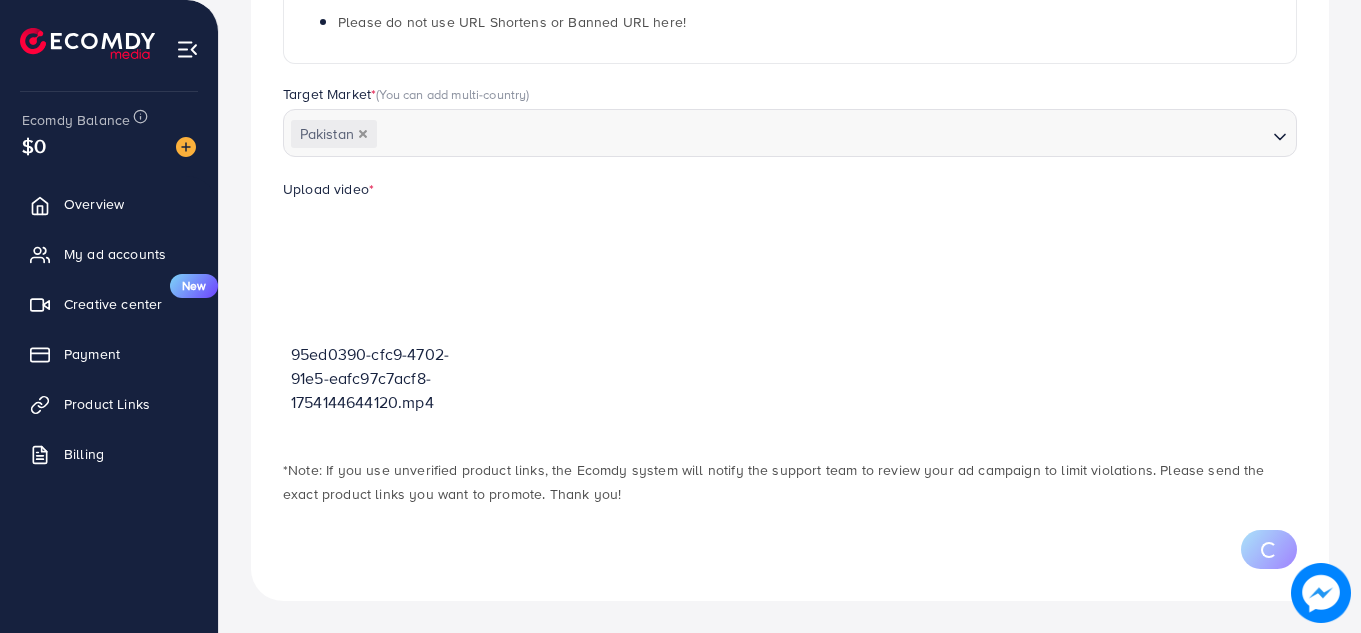 scroll, scrollTop: 514, scrollLeft: 0, axis: vertical 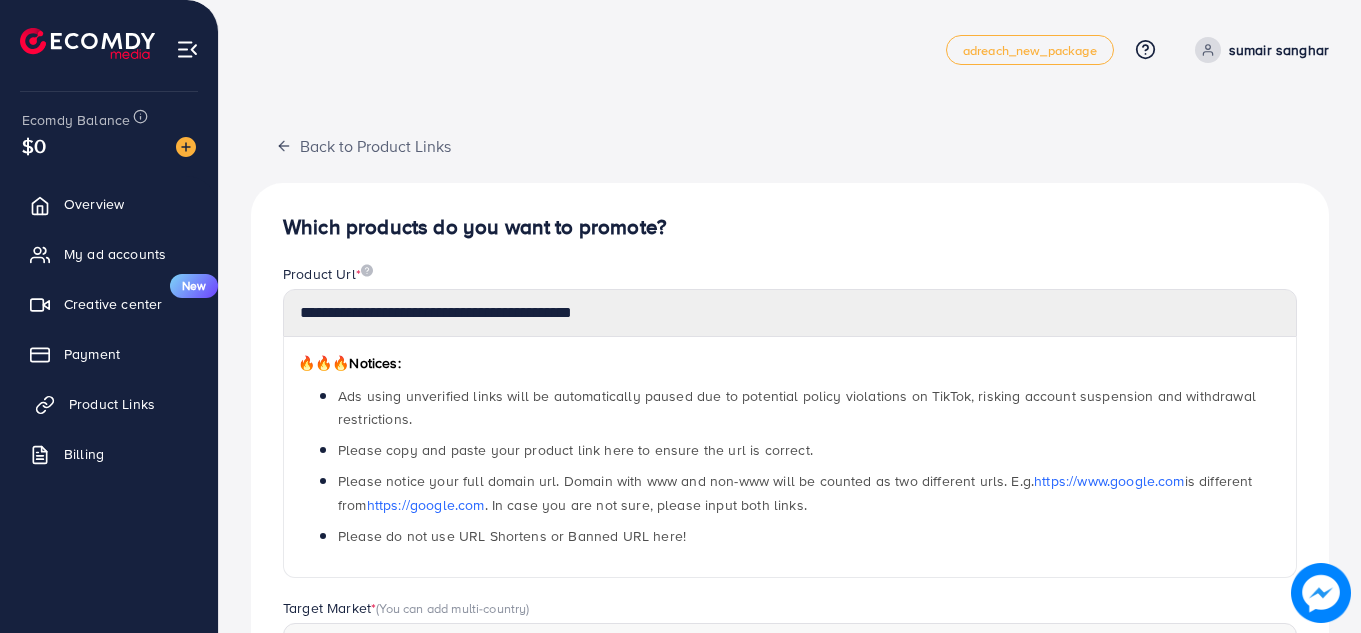 click on "Product Links" at bounding box center [109, 404] 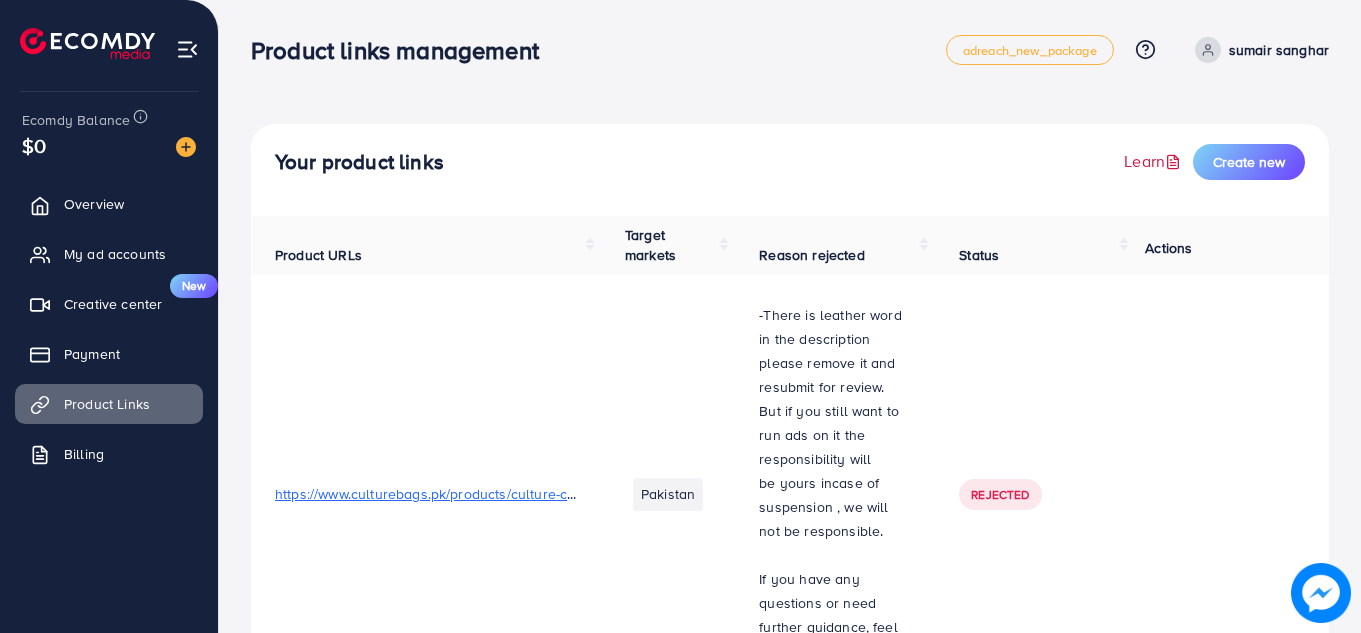 click 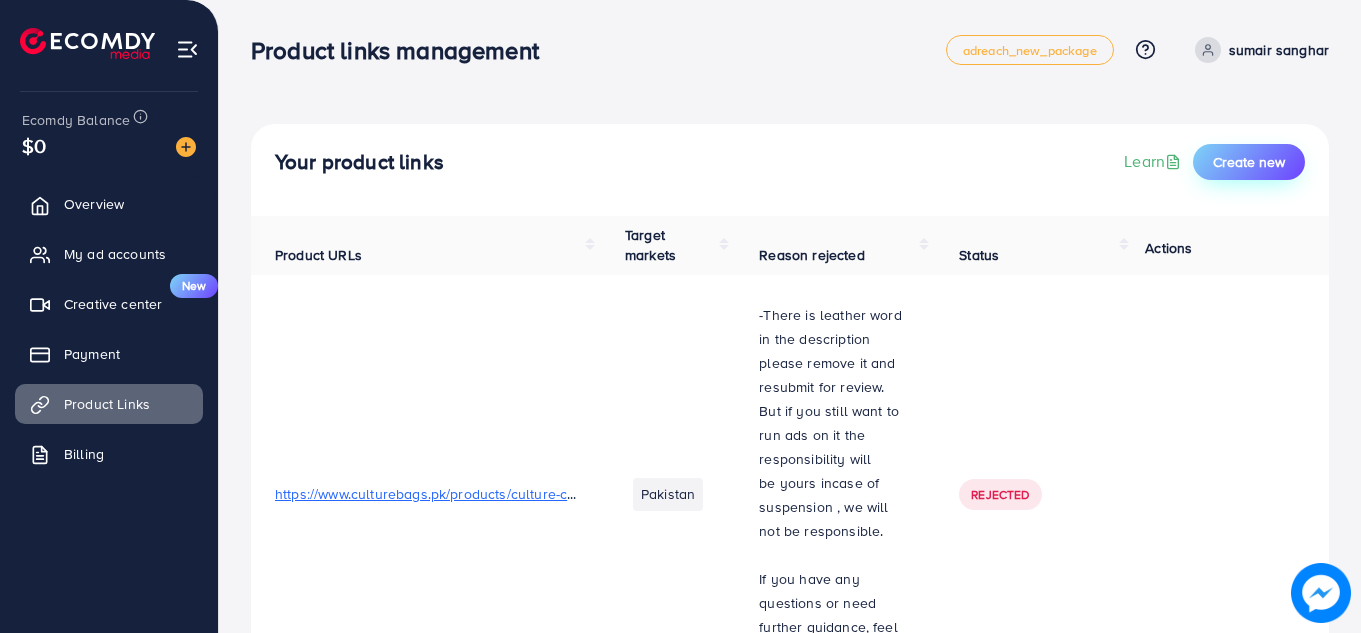 click on "Create new" at bounding box center (1249, 162) 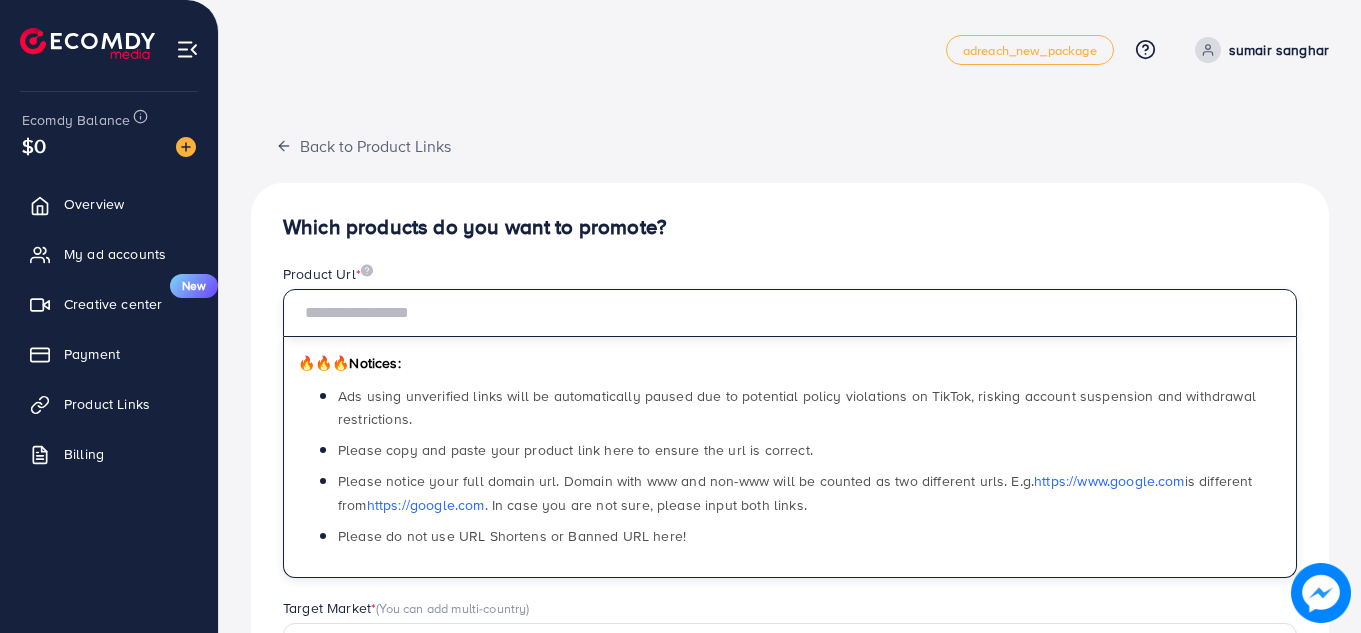 click at bounding box center (790, 313) 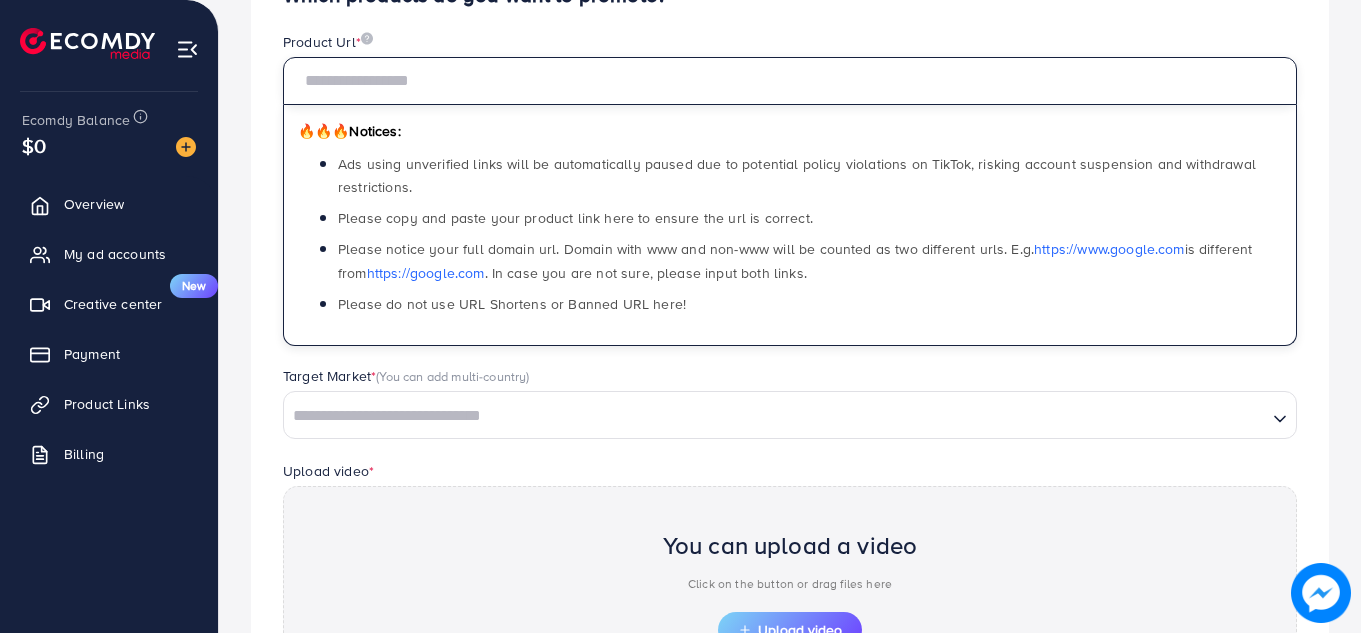 scroll, scrollTop: 252, scrollLeft: 0, axis: vertical 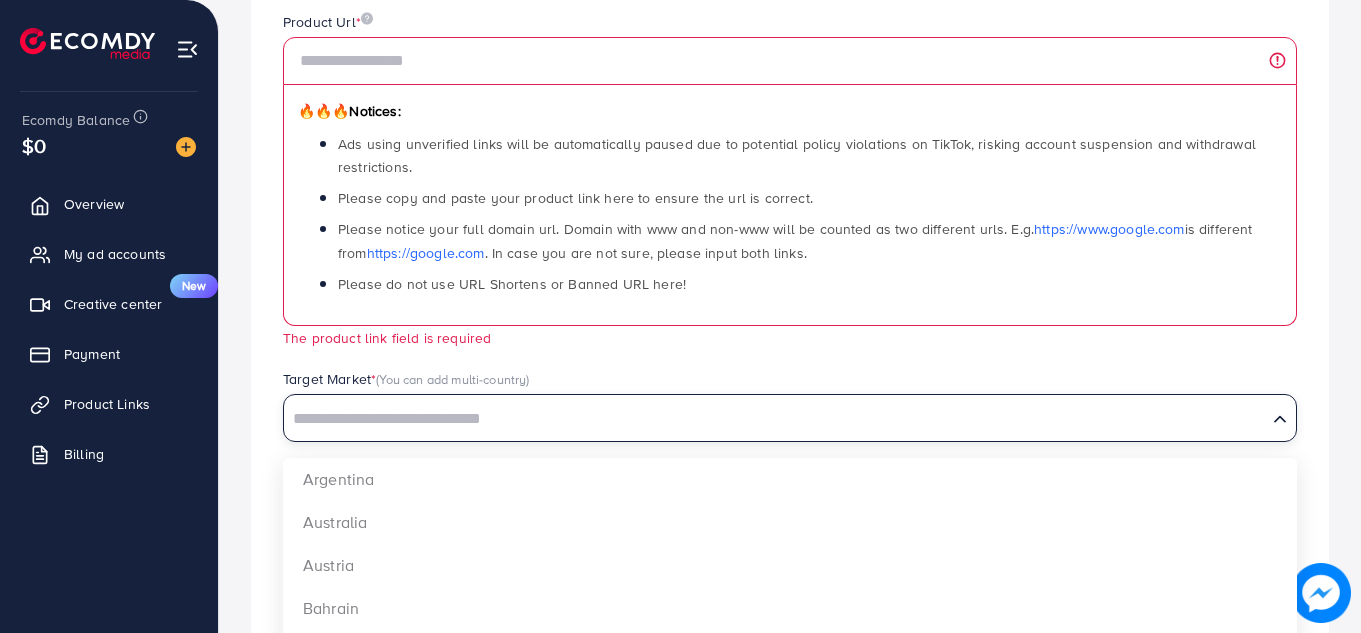 click on "Loading..." at bounding box center [1281, 417] 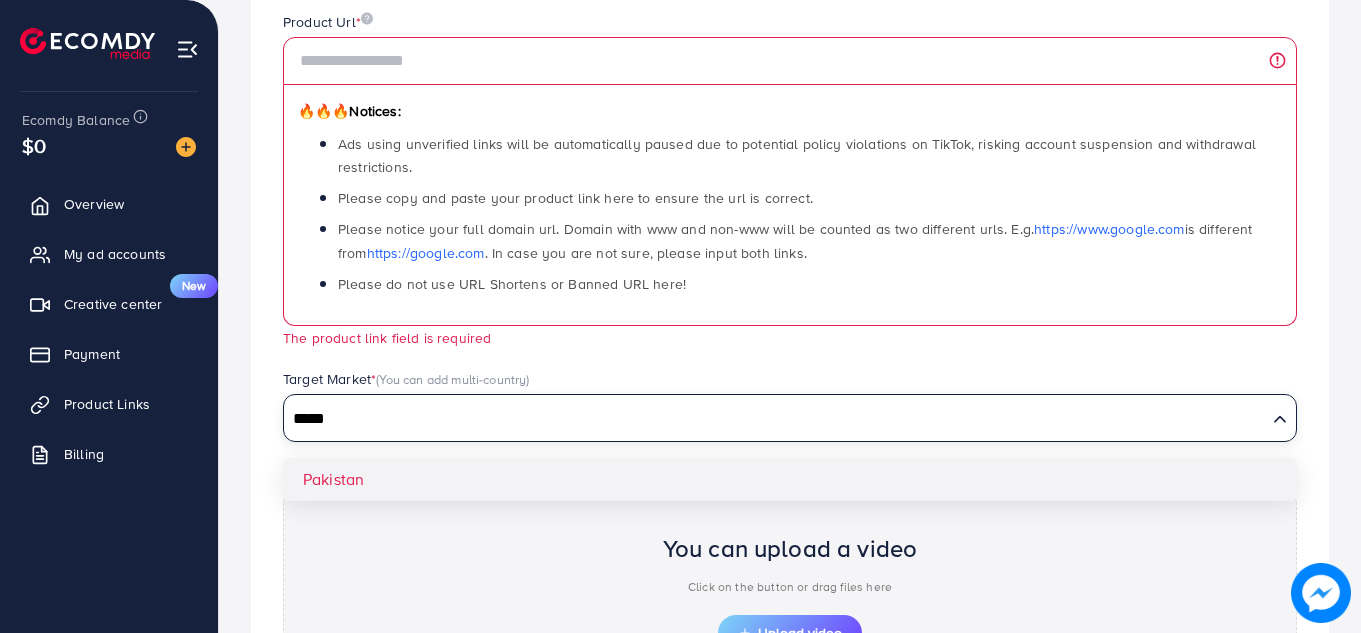 type on "*****" 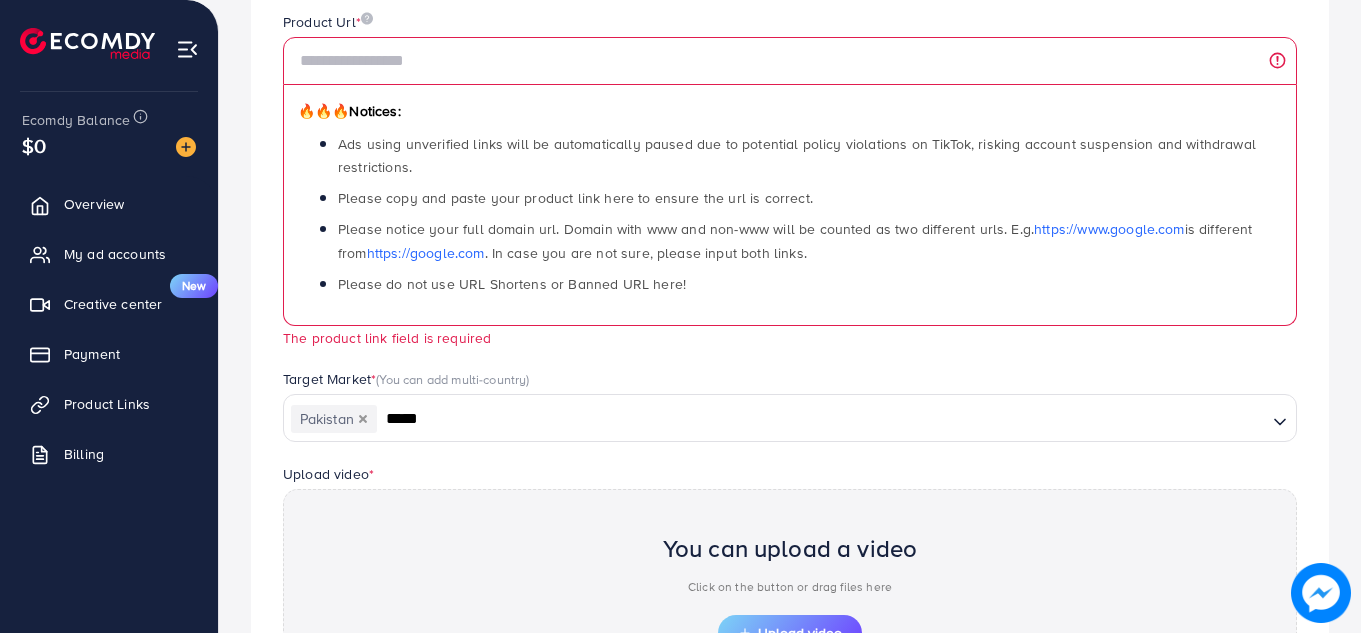click on "Which products do you want to promote?   Product Url  *  🔥🔥🔥  Notices: Ads using unverified links will be automatically paused due to potential policy violations on TikTok, risking account suspension and withdrawal restrictions. Please copy and paste your product link here to ensure the url is correct. Please notice your full domain url. Domain with www and non-www will be counted as two different urls. E.g.  https://www.example.com  is different from  https://example.com . In case you are not sure, please input both links. Please do not use URL Shortens or Banned URL here! The product link field is required  Target Market  *  (You can add multi-country)
[COUNTRY]
*****       Loading...
[COUNTRY]
Upload video  *  You can upload a video   Click on the button or drag files here   Upload video   Submit" at bounding box center (790, 397) 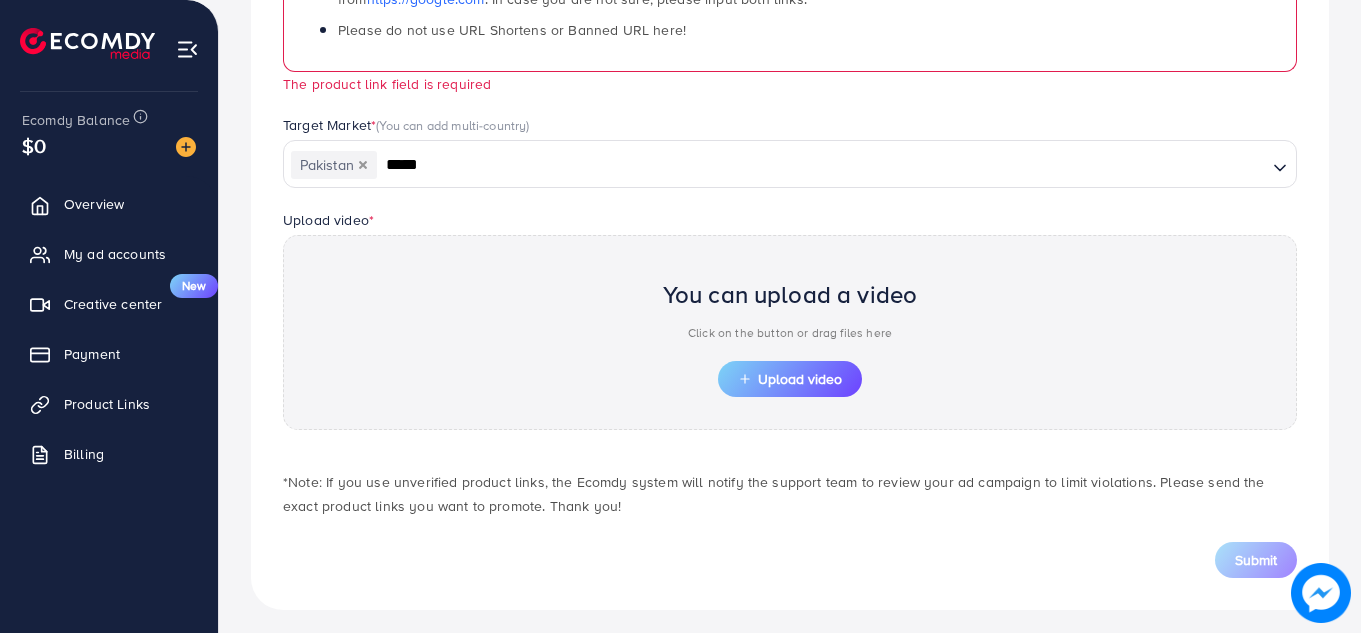 scroll, scrollTop: 515, scrollLeft: 0, axis: vertical 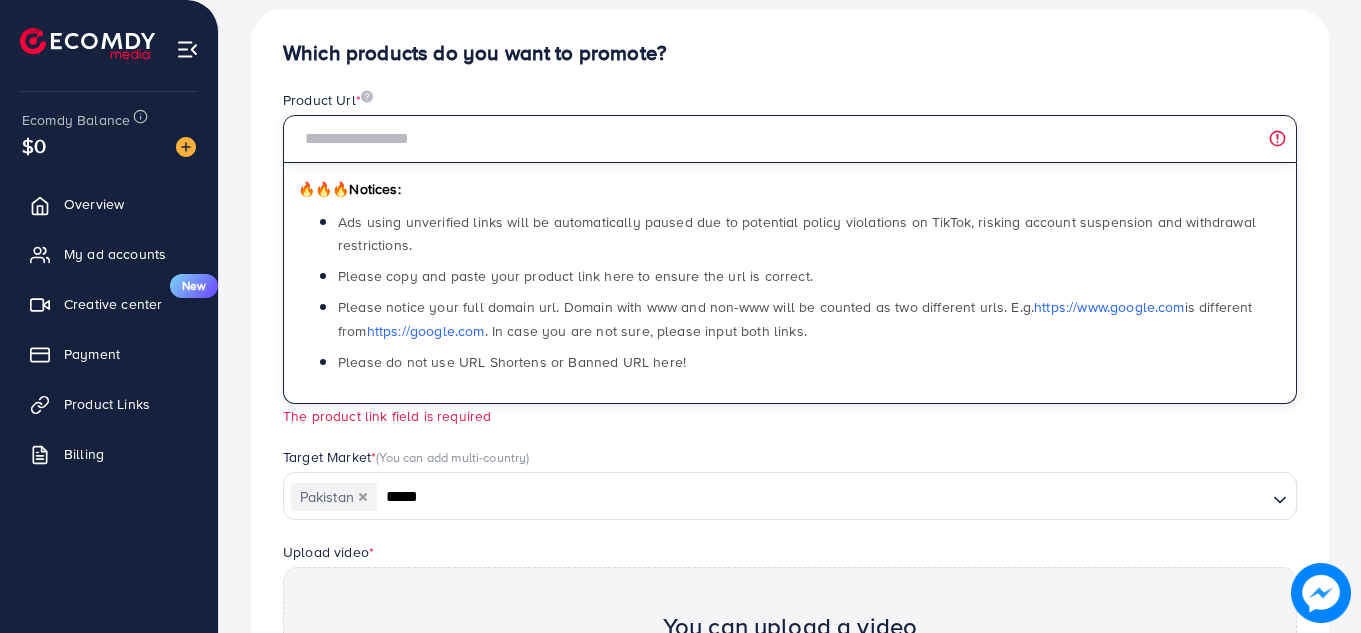 click at bounding box center (790, 139) 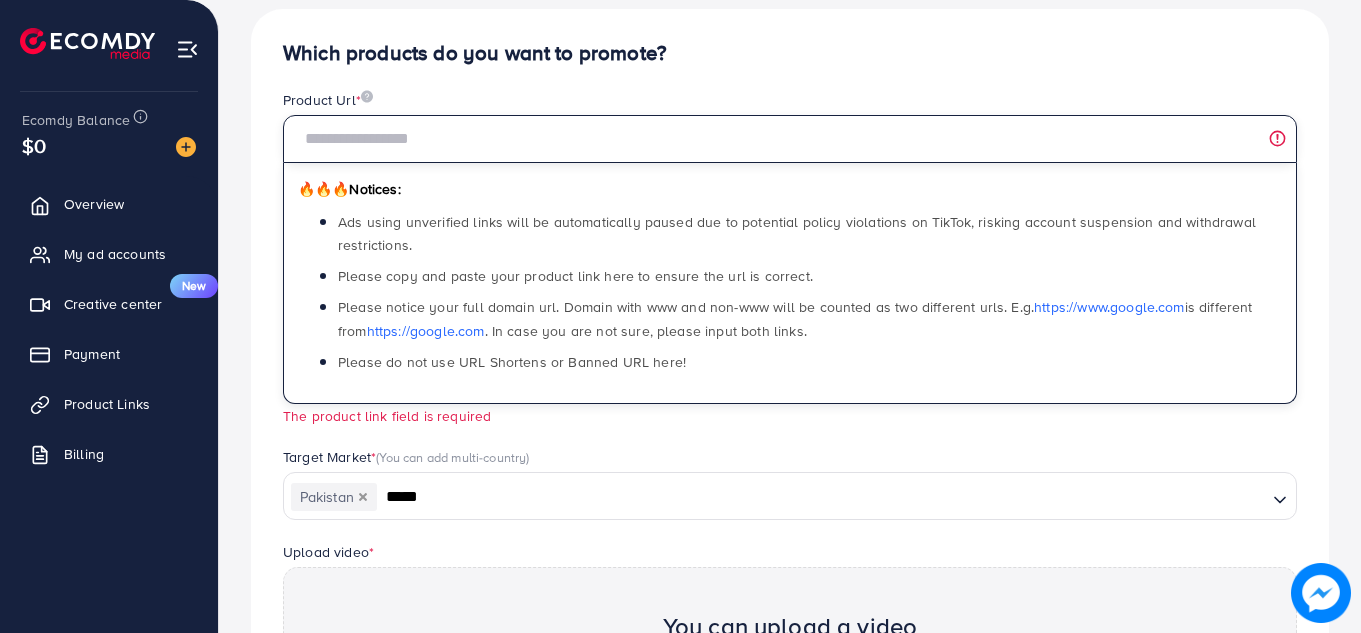 type on "**********" 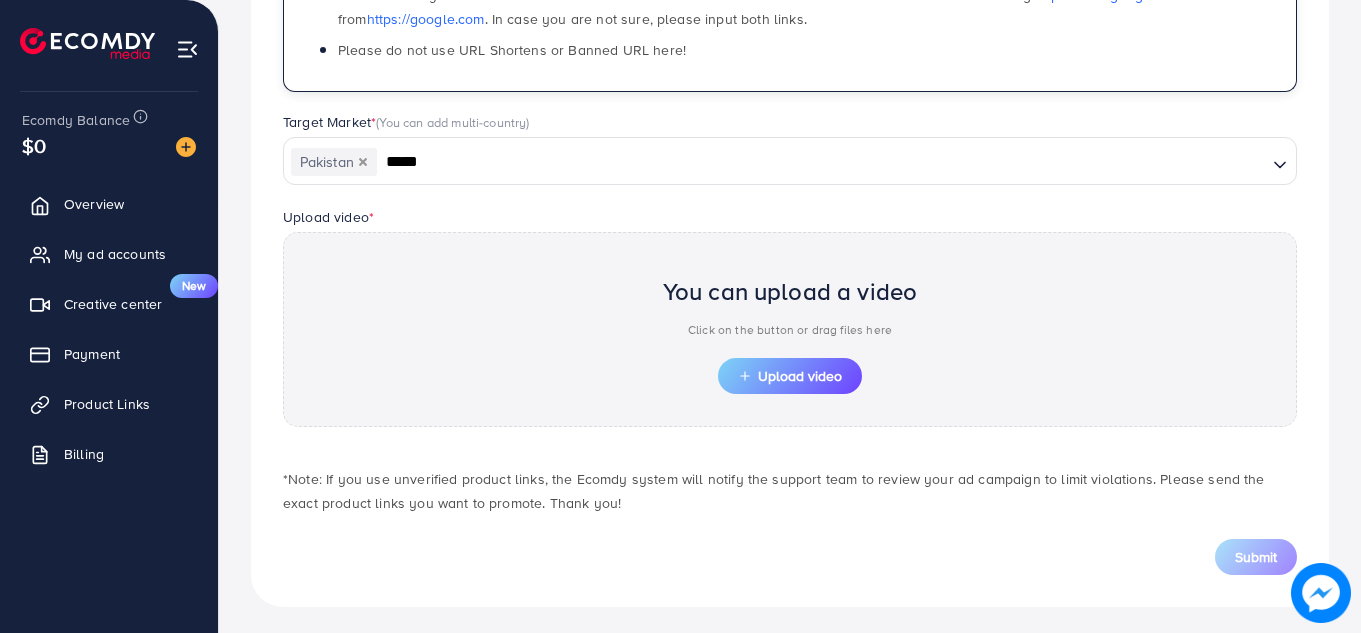 scroll, scrollTop: 492, scrollLeft: 0, axis: vertical 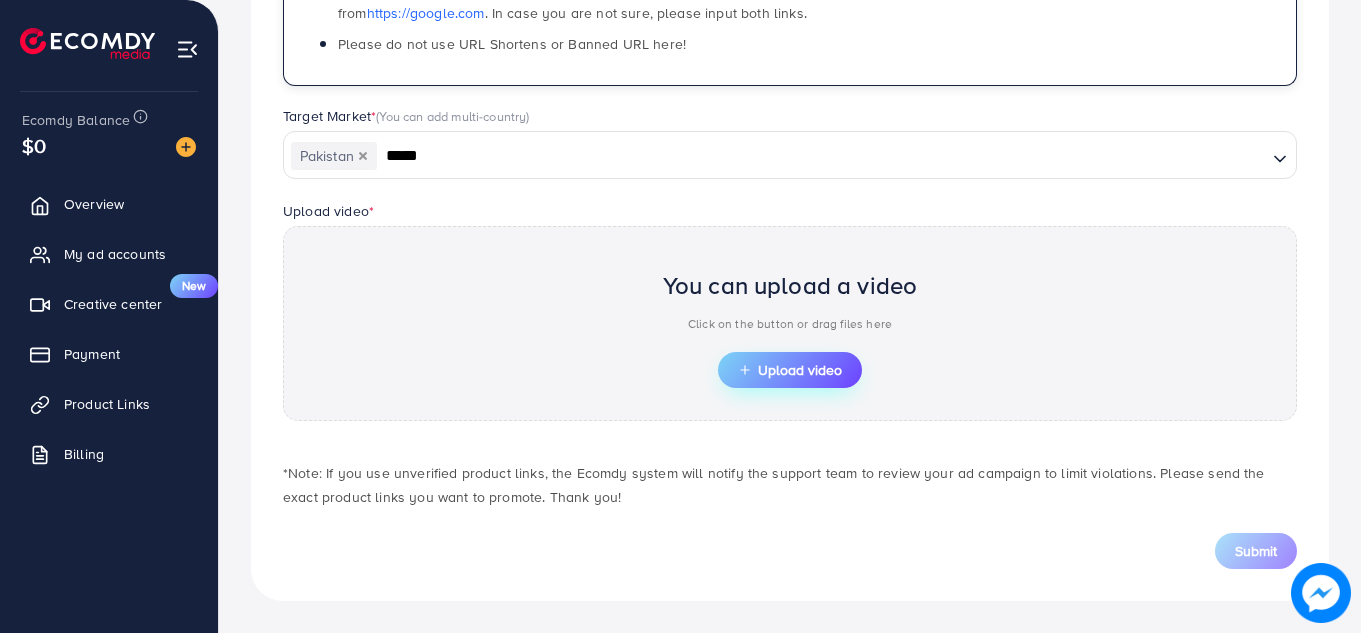 click 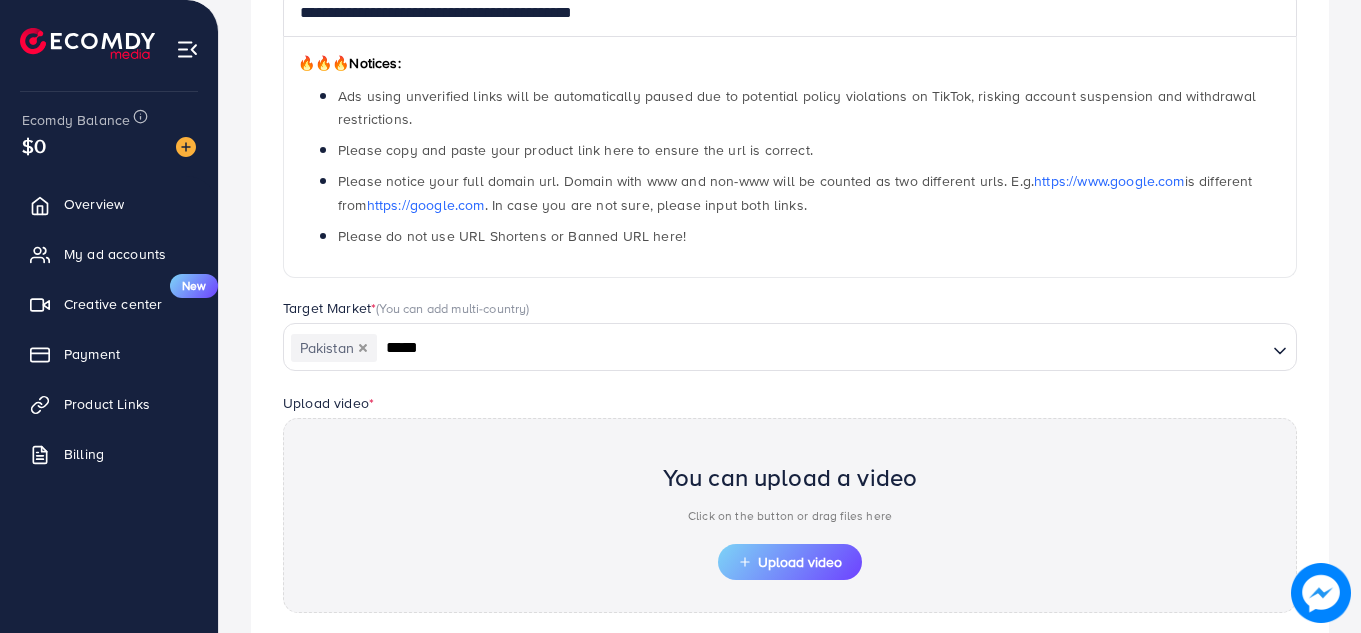 scroll, scrollTop: 492, scrollLeft: 0, axis: vertical 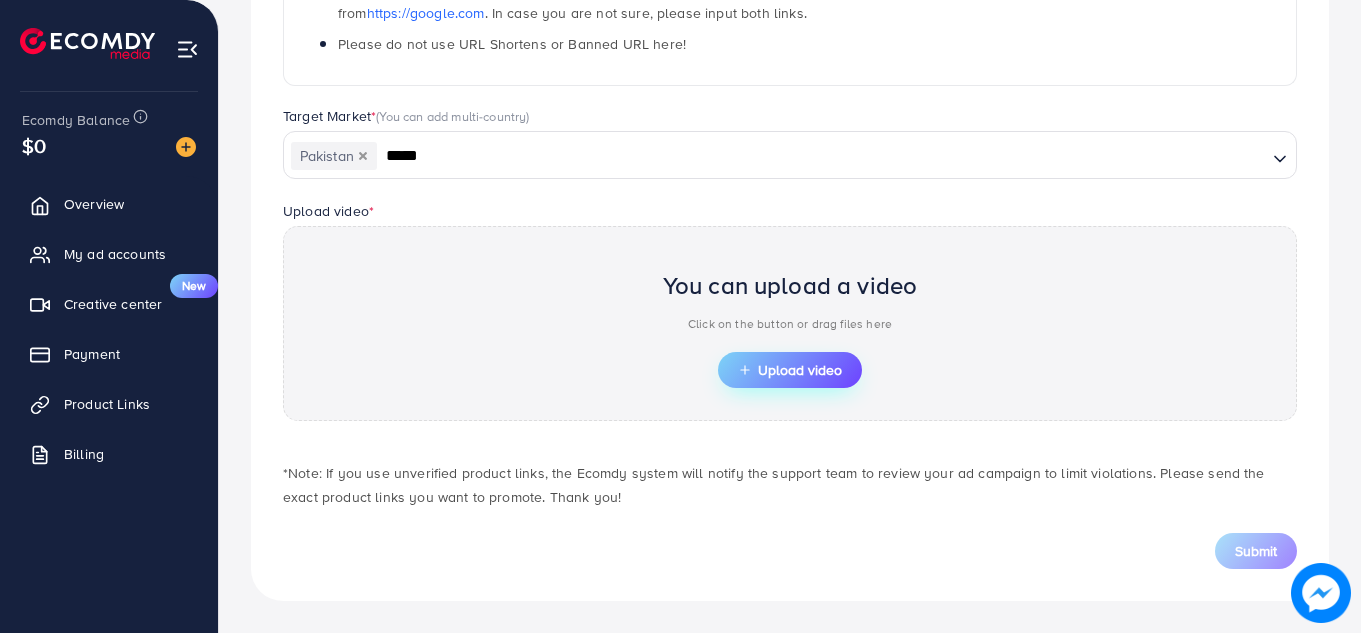 click on "Upload video" at bounding box center [790, 370] 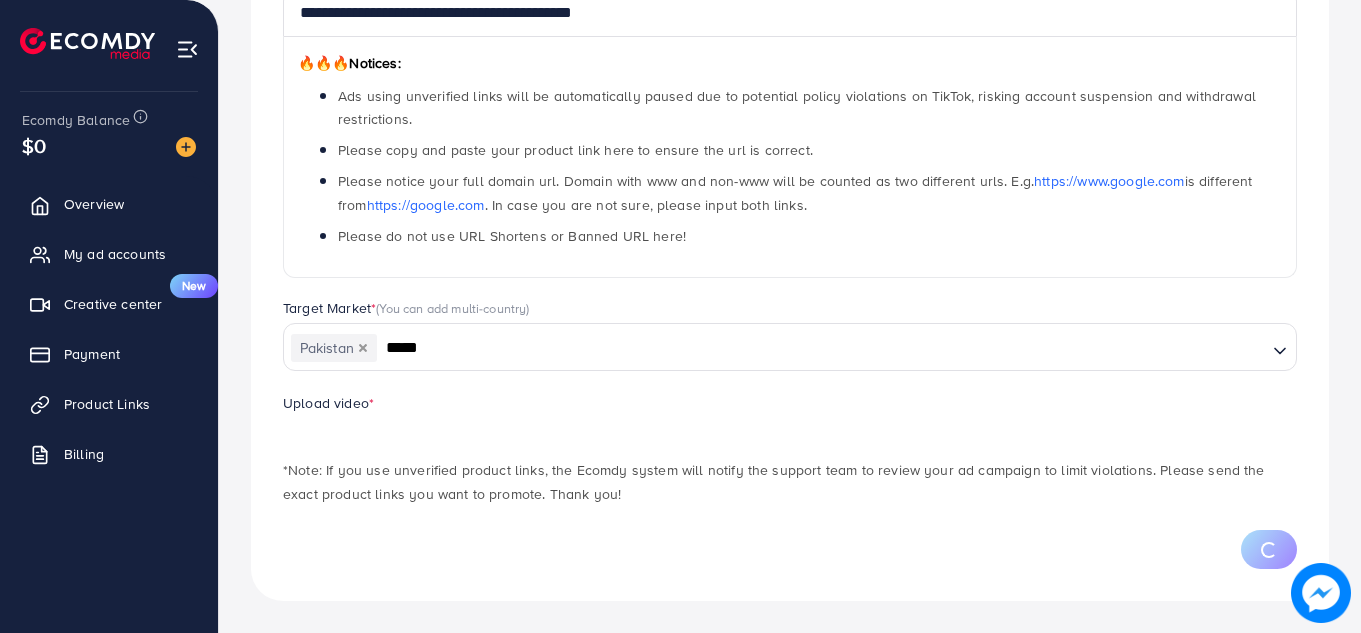 scroll, scrollTop: 492, scrollLeft: 0, axis: vertical 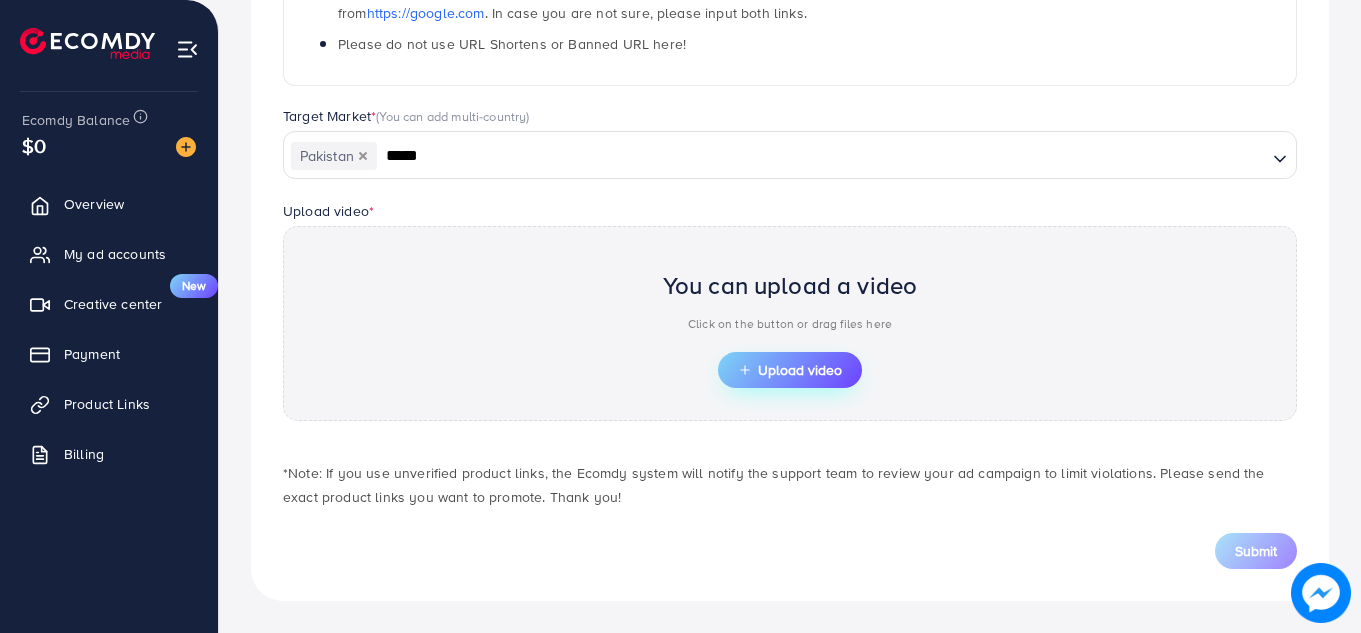 click on "Upload video" at bounding box center [790, 370] 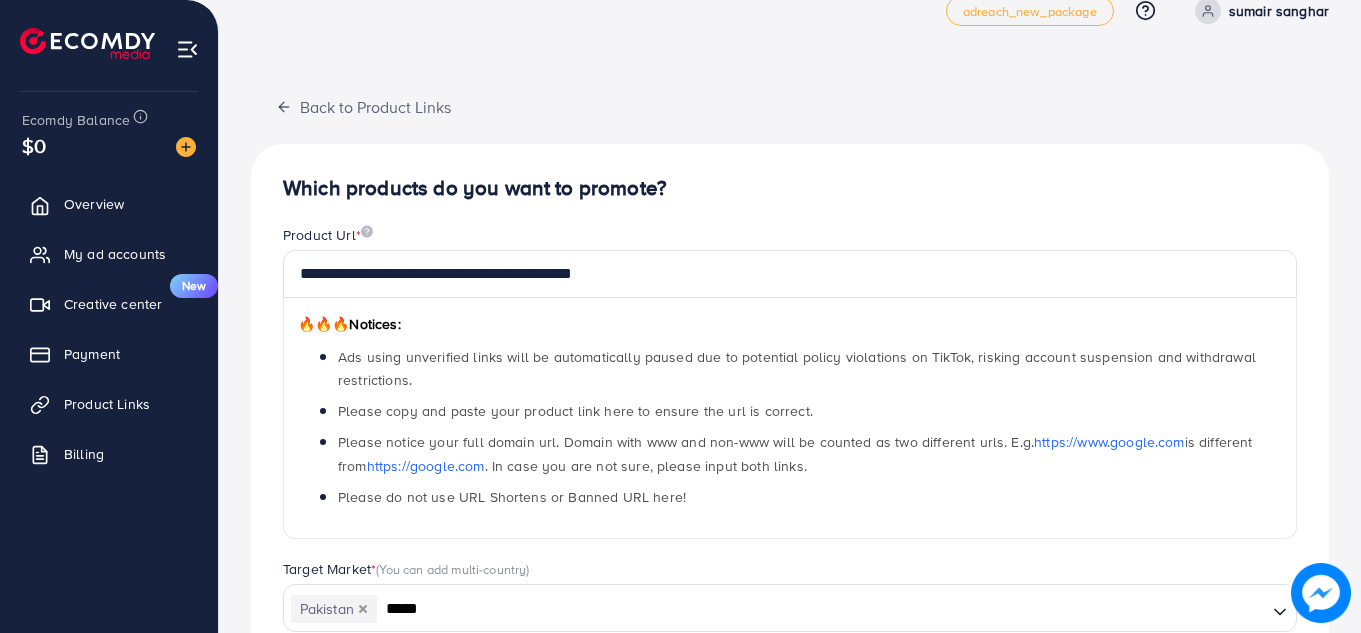scroll, scrollTop: 36, scrollLeft: 0, axis: vertical 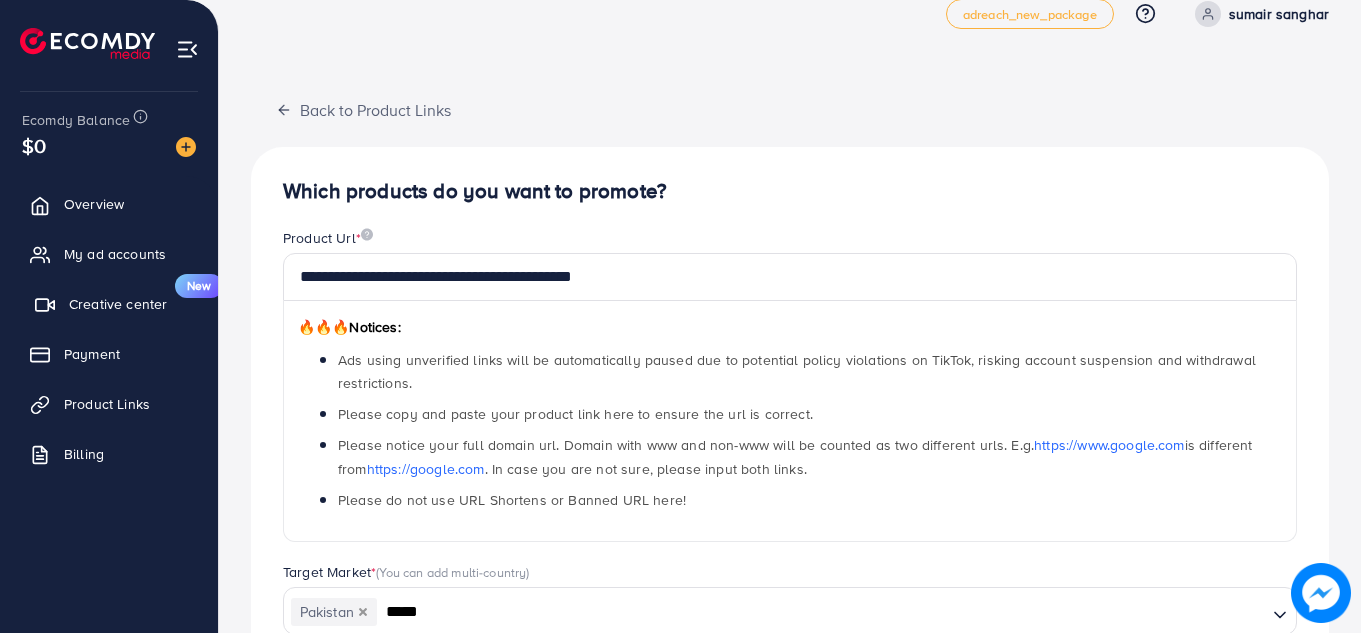 click on "Creative center  New" at bounding box center (109, 304) 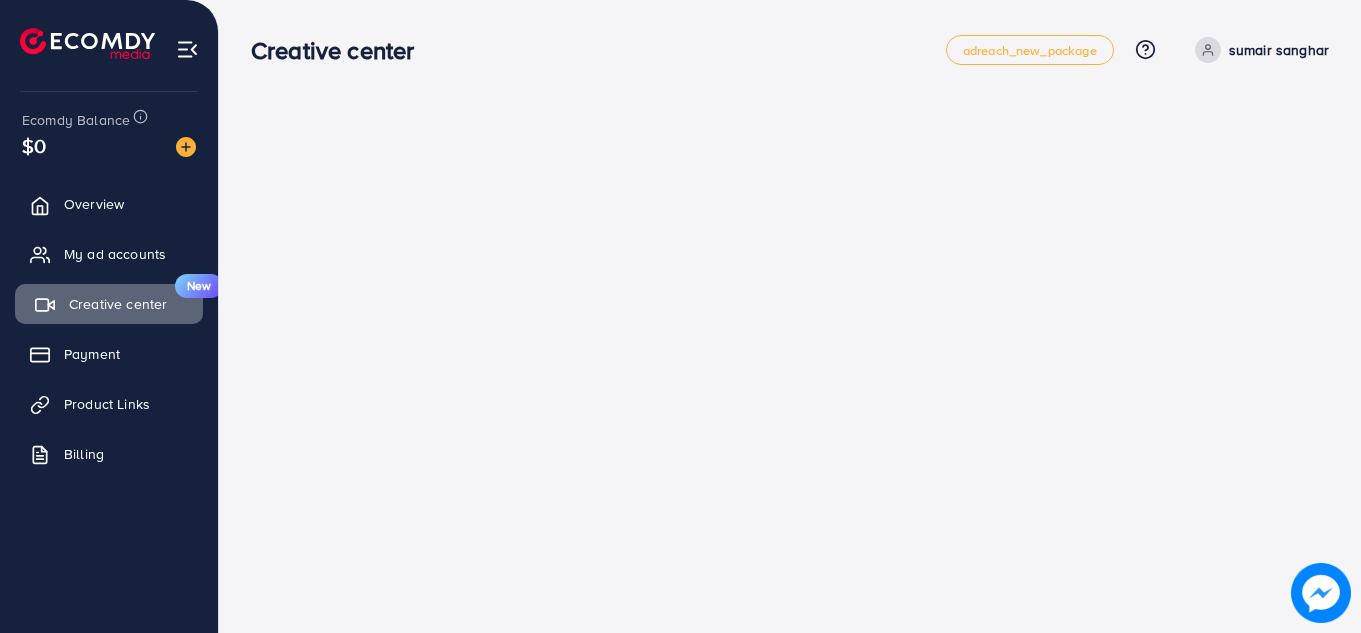 scroll, scrollTop: 0, scrollLeft: 0, axis: both 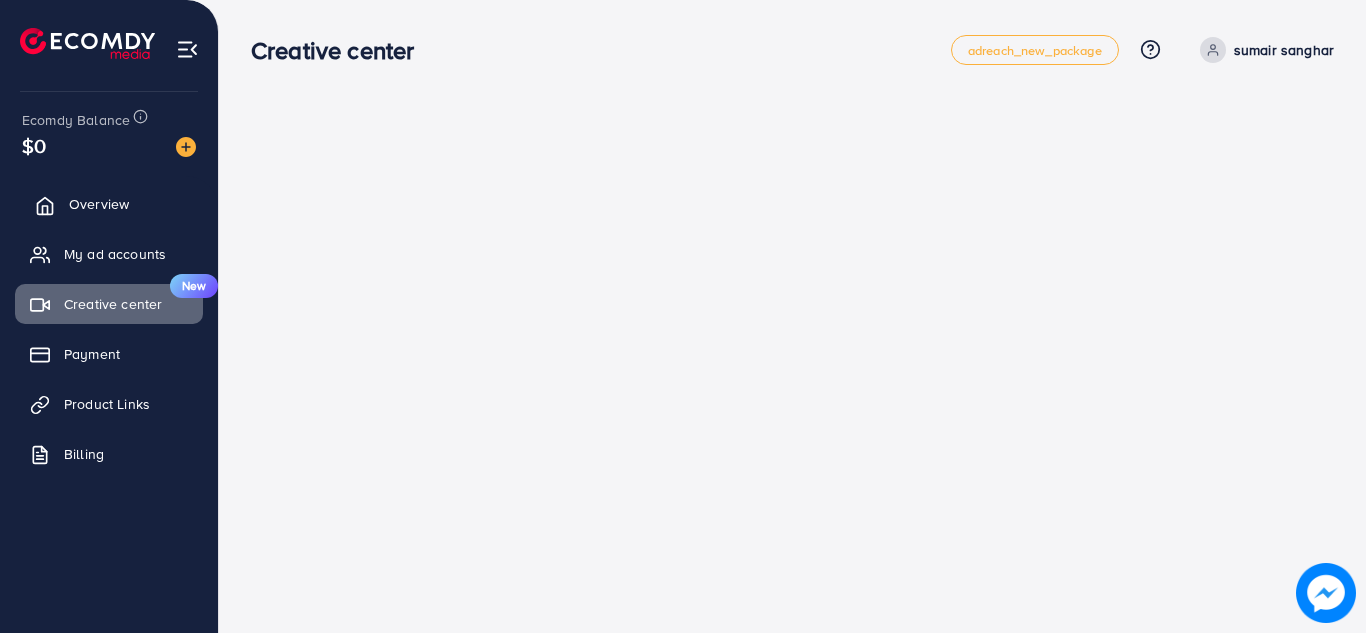 click on "Overview" at bounding box center (99, 204) 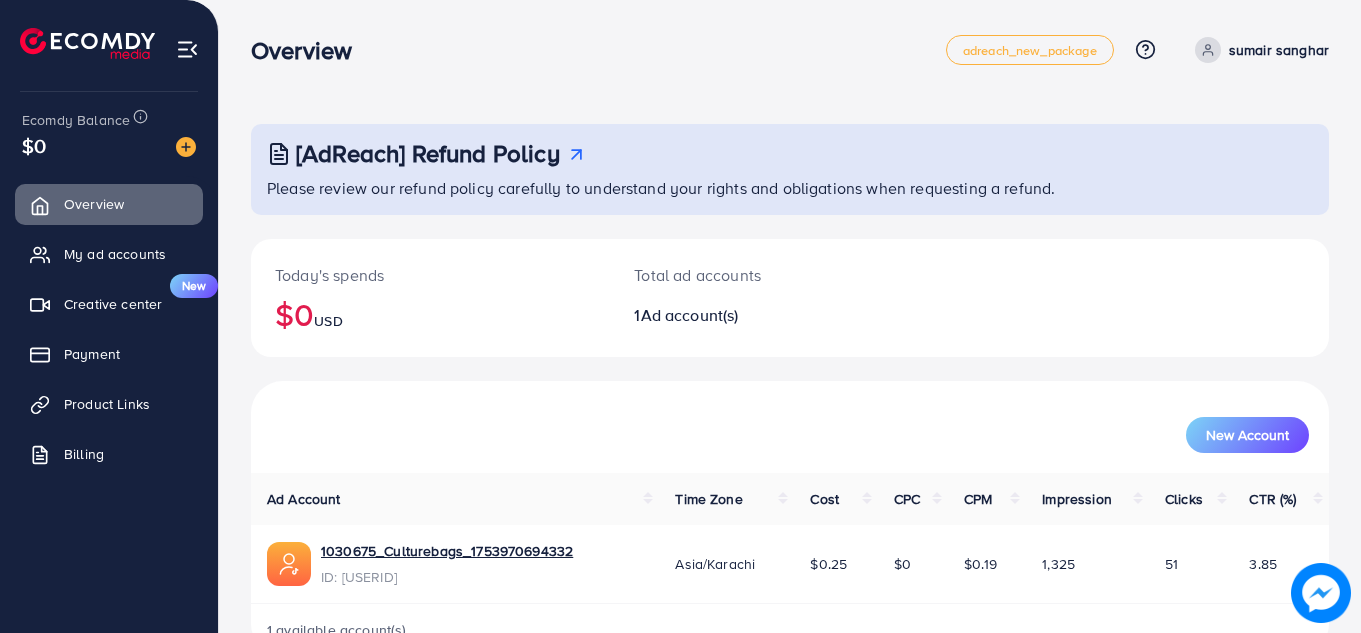scroll, scrollTop: 55, scrollLeft: 0, axis: vertical 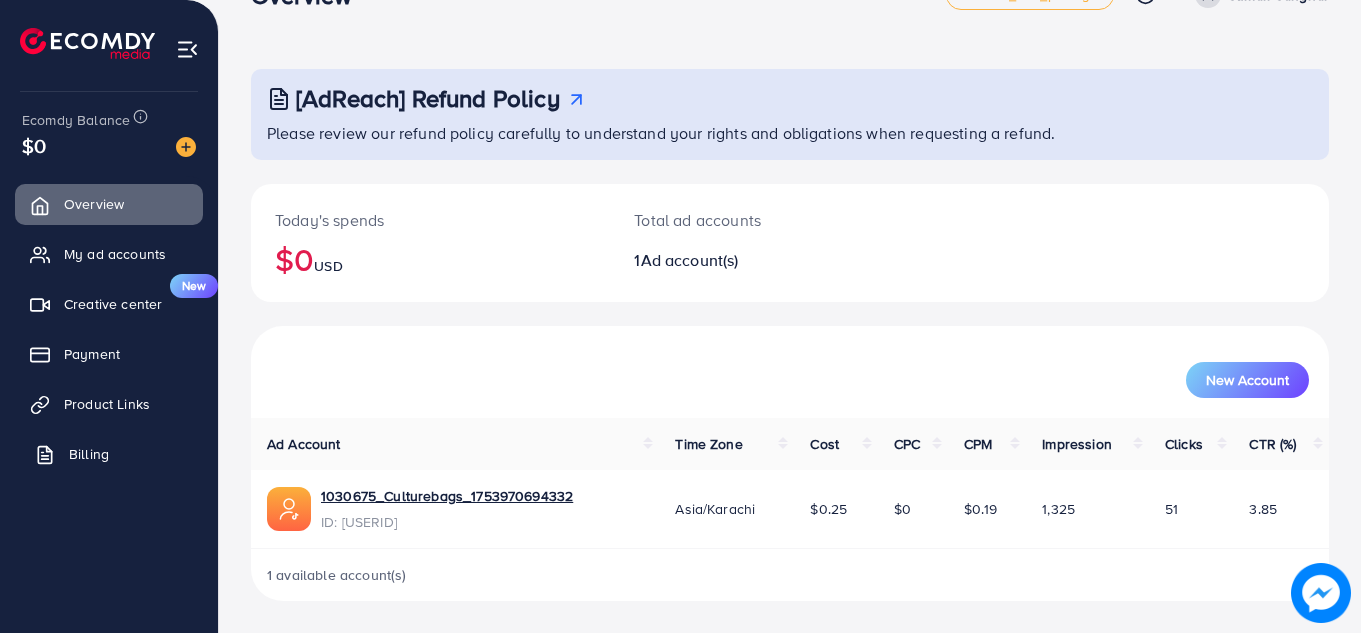 click on "Billing" at bounding box center (89, 454) 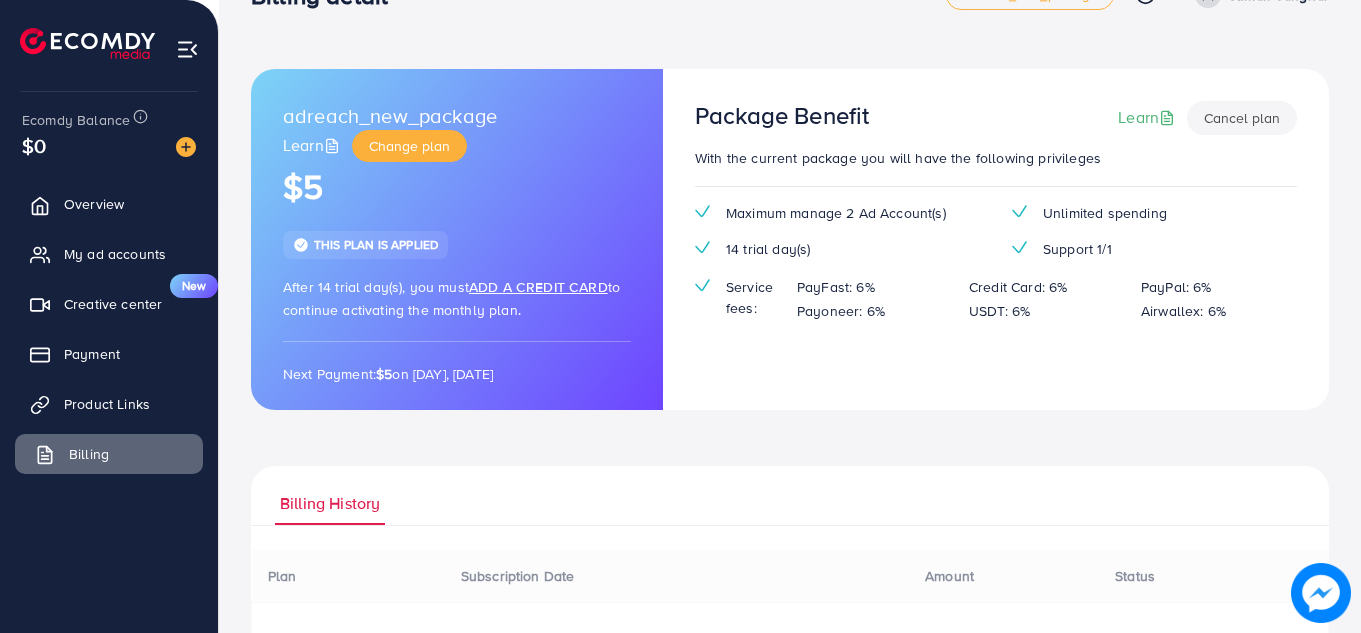 scroll, scrollTop: 0, scrollLeft: 0, axis: both 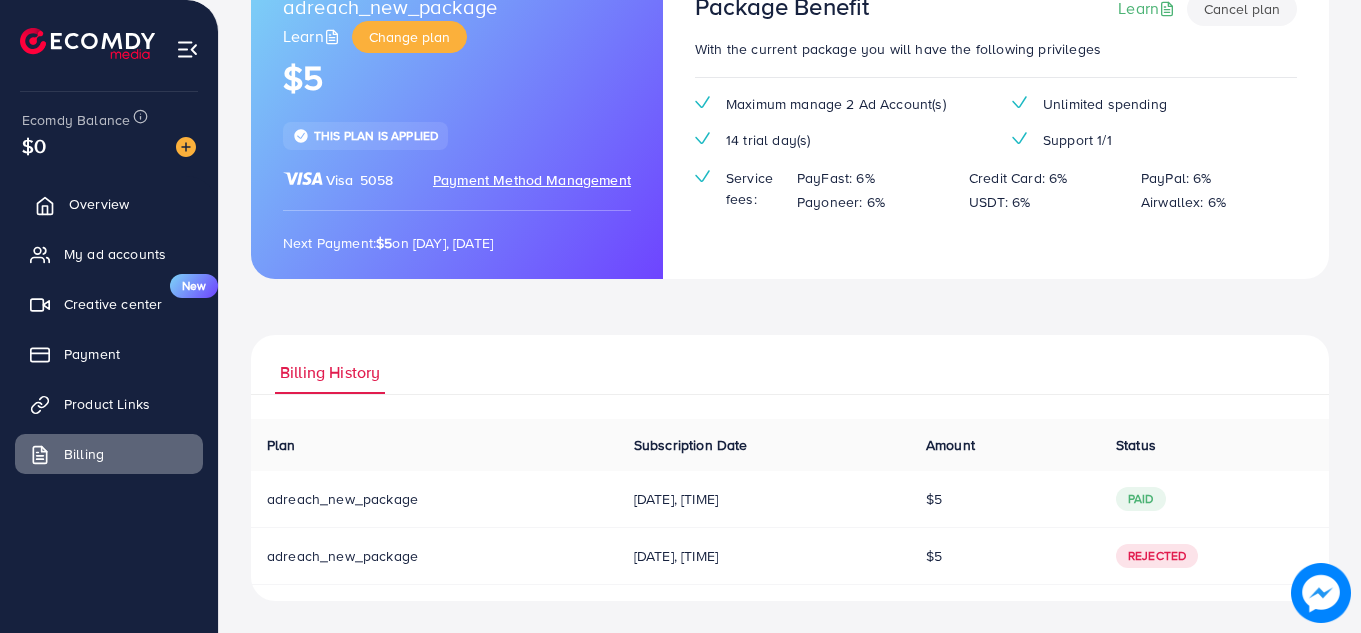 click on "Overview" at bounding box center [99, 204] 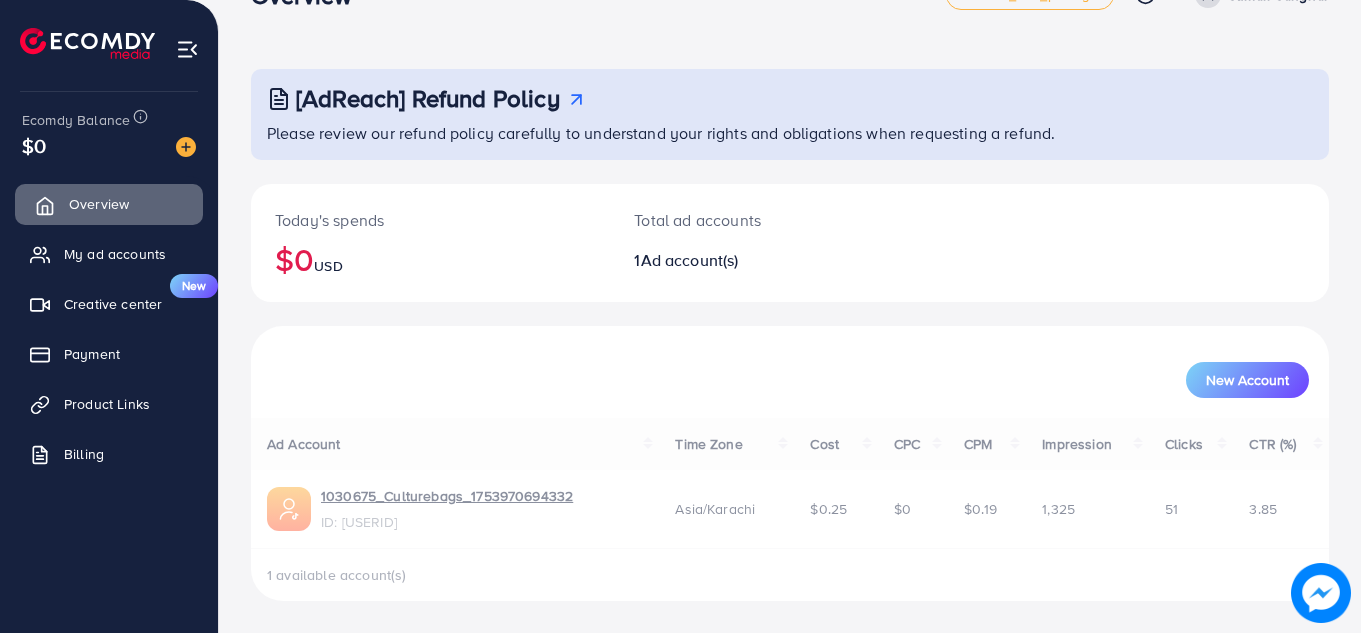 scroll, scrollTop: 0, scrollLeft: 0, axis: both 